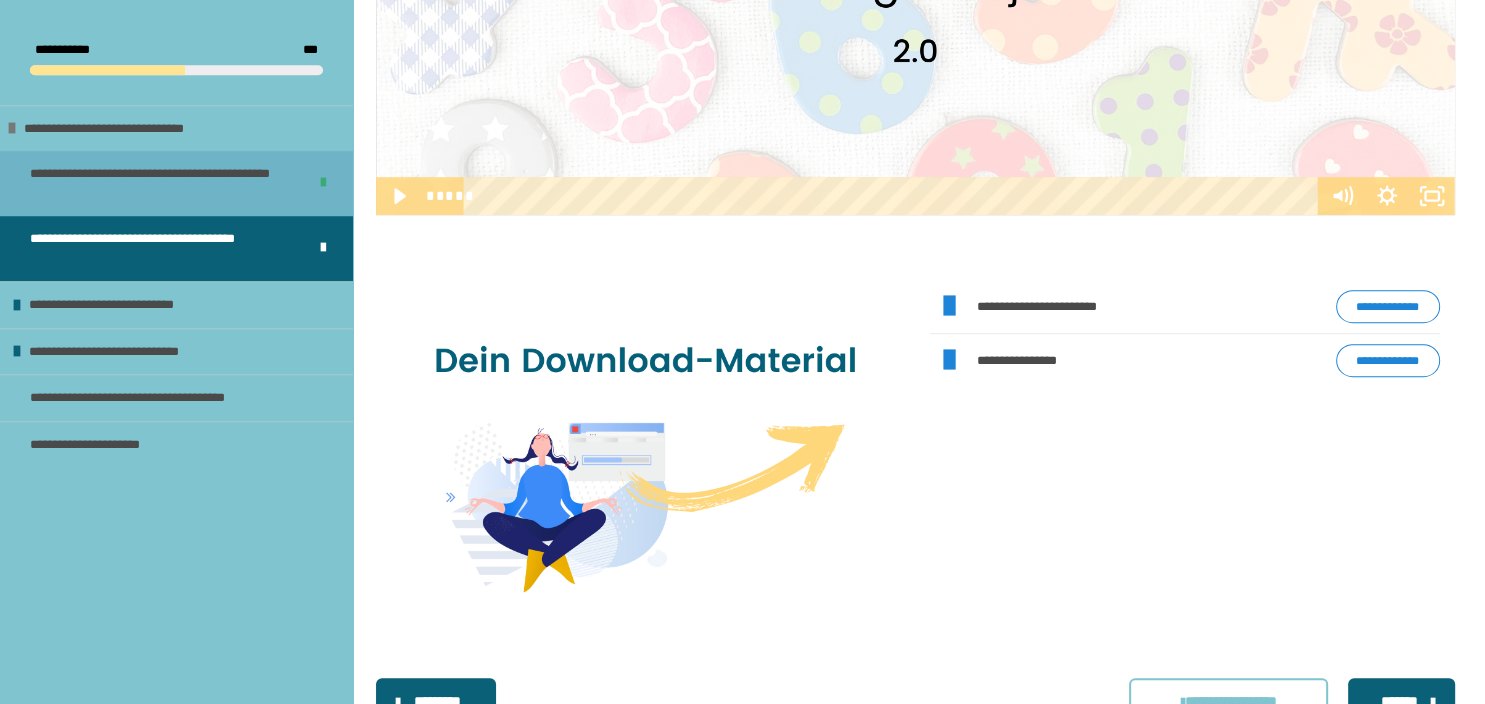 scroll, scrollTop: 988, scrollLeft: 0, axis: vertical 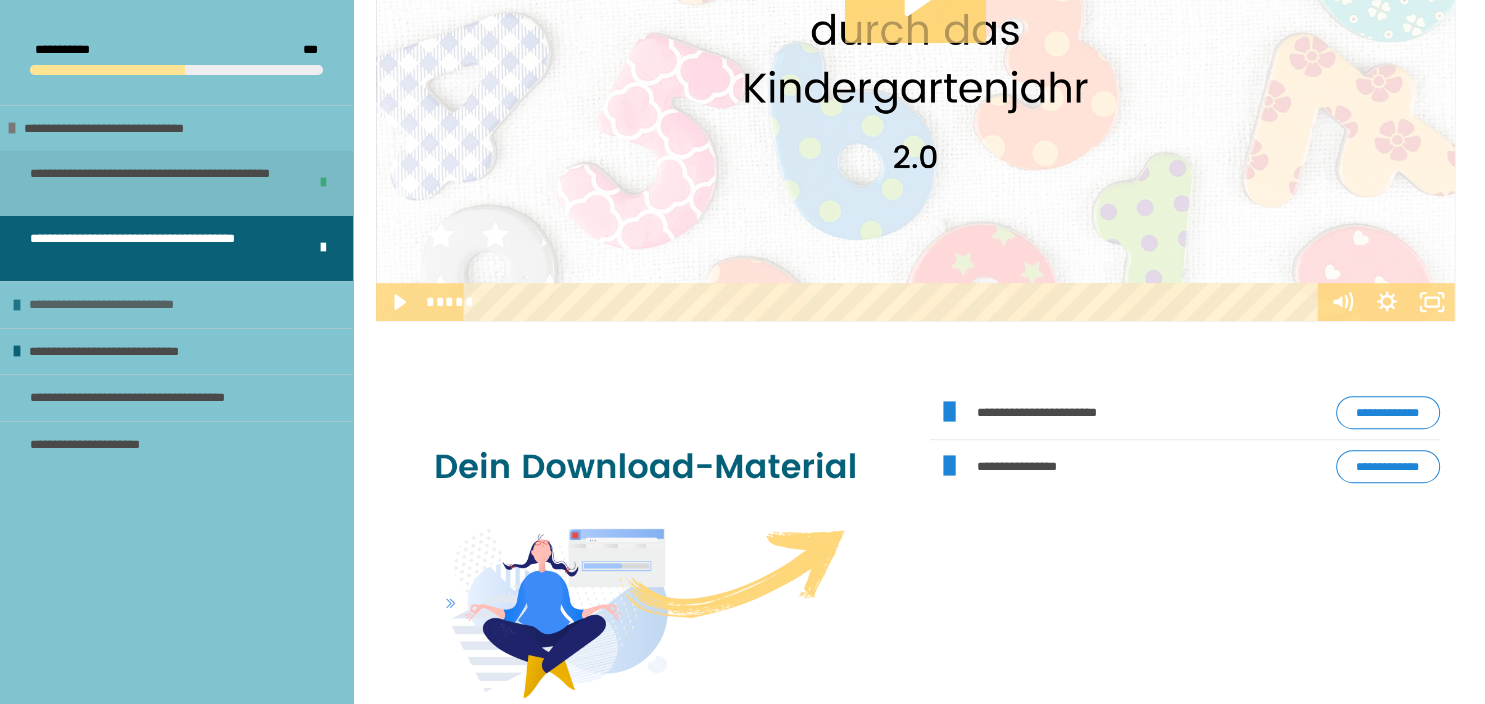 click on "**********" at bounding box center (127, 305) 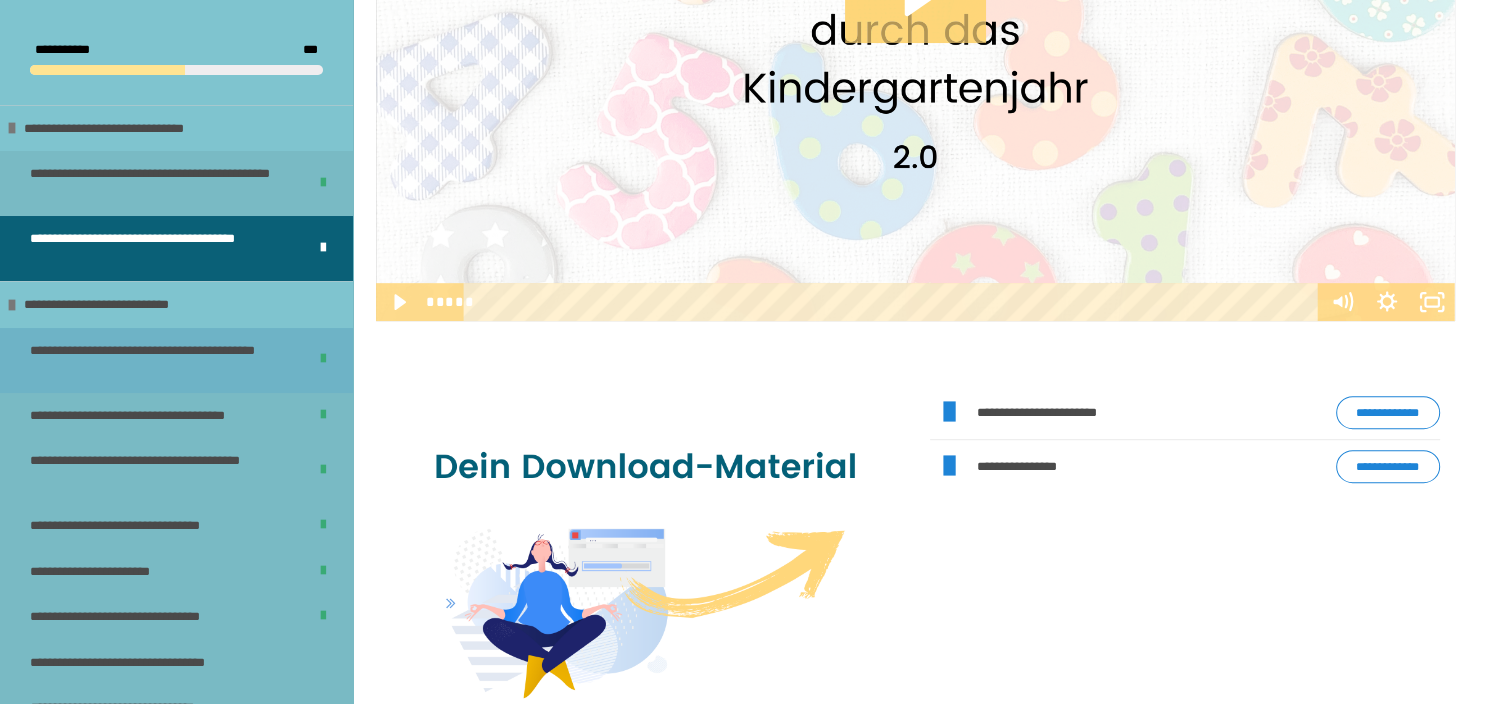 click on "**********" at bounding box center [160, 360] 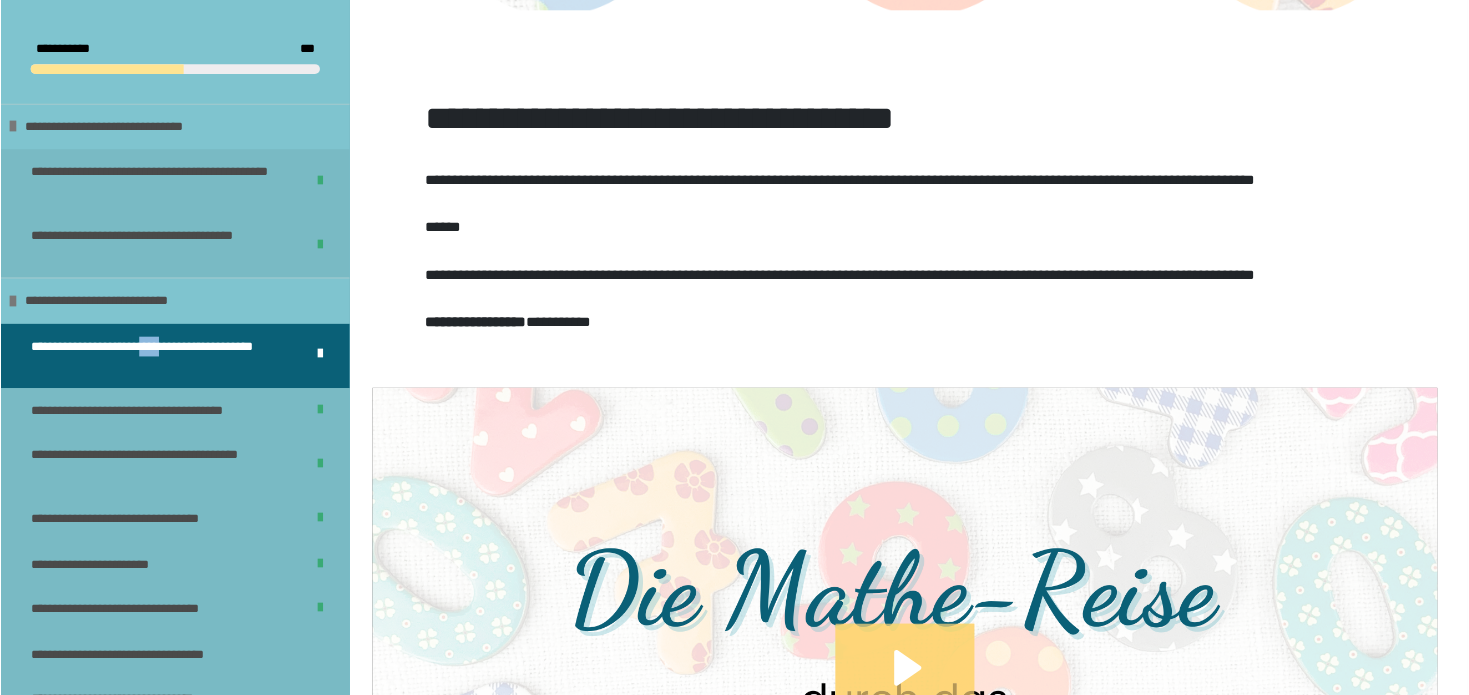 scroll, scrollTop: 705, scrollLeft: 0, axis: vertical 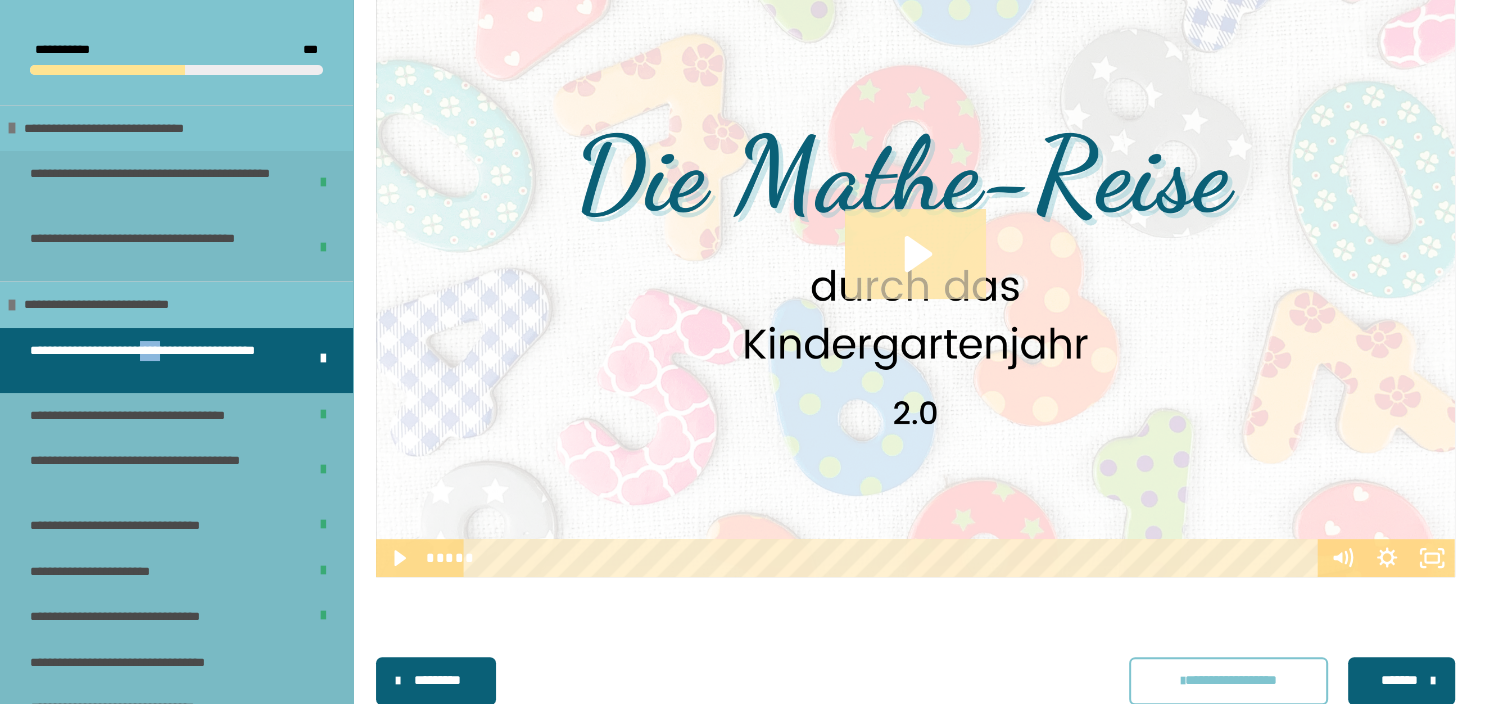 click 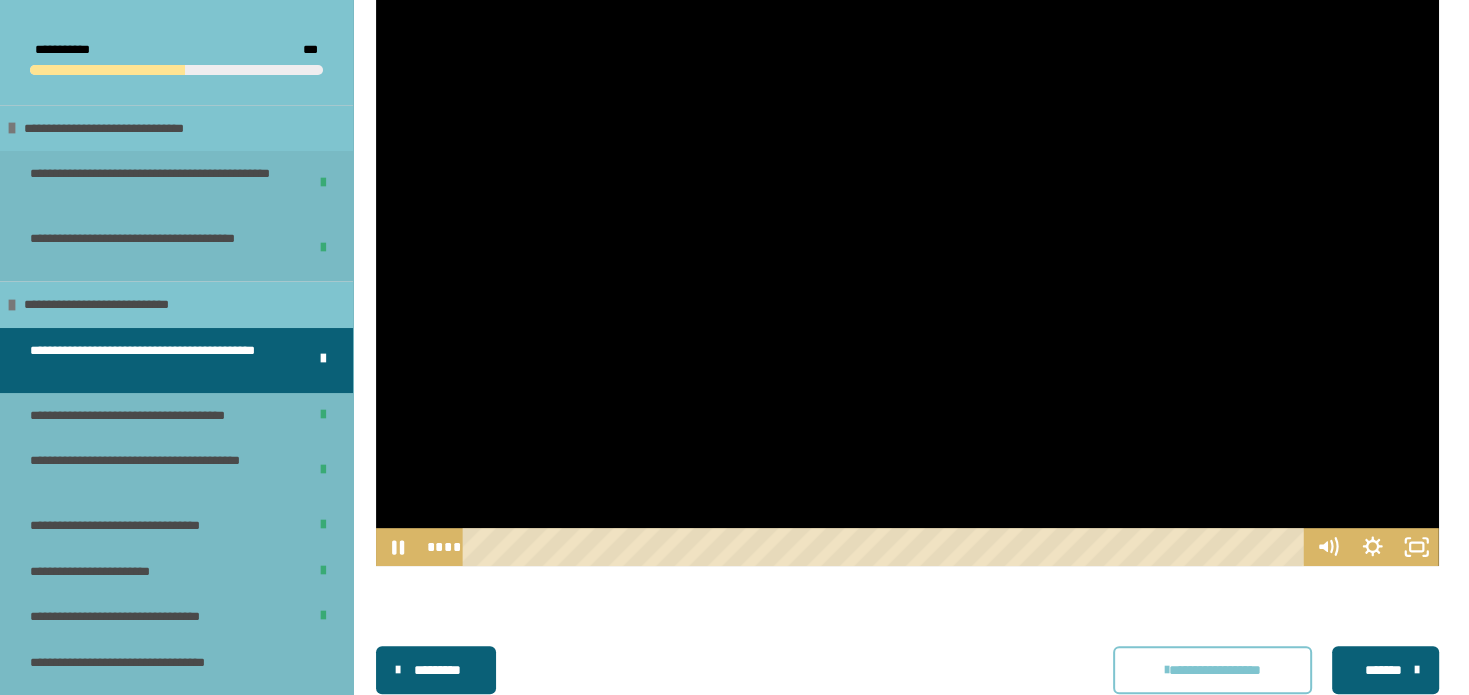 click at bounding box center (907, 267) 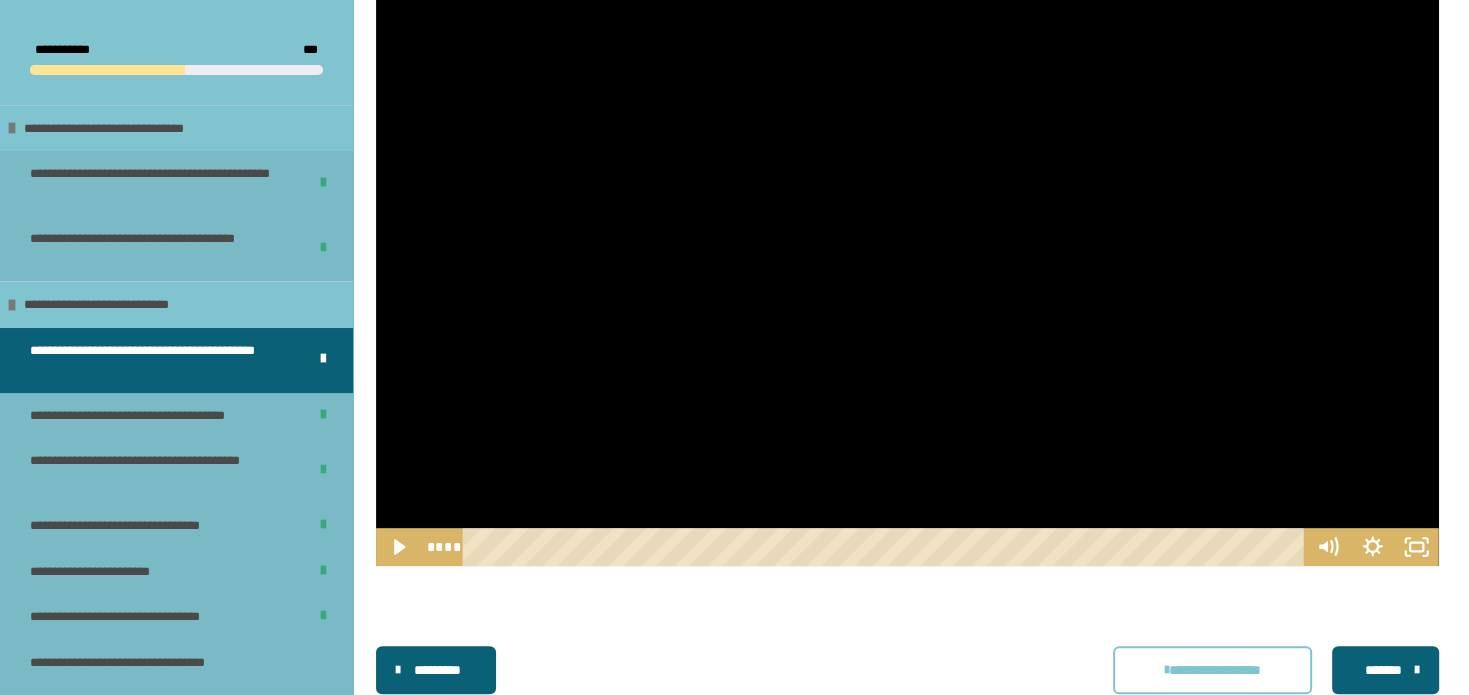 click at bounding box center (907, 267) 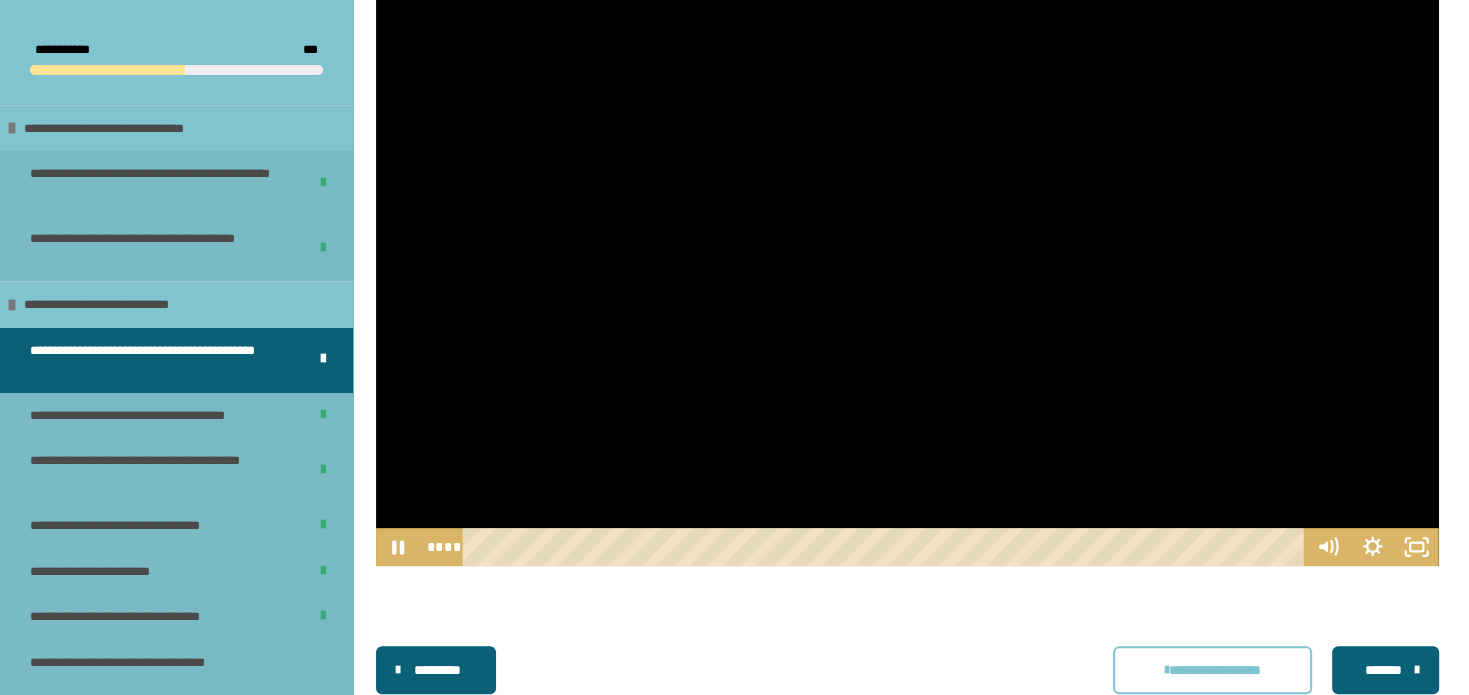 click at bounding box center (907, 267) 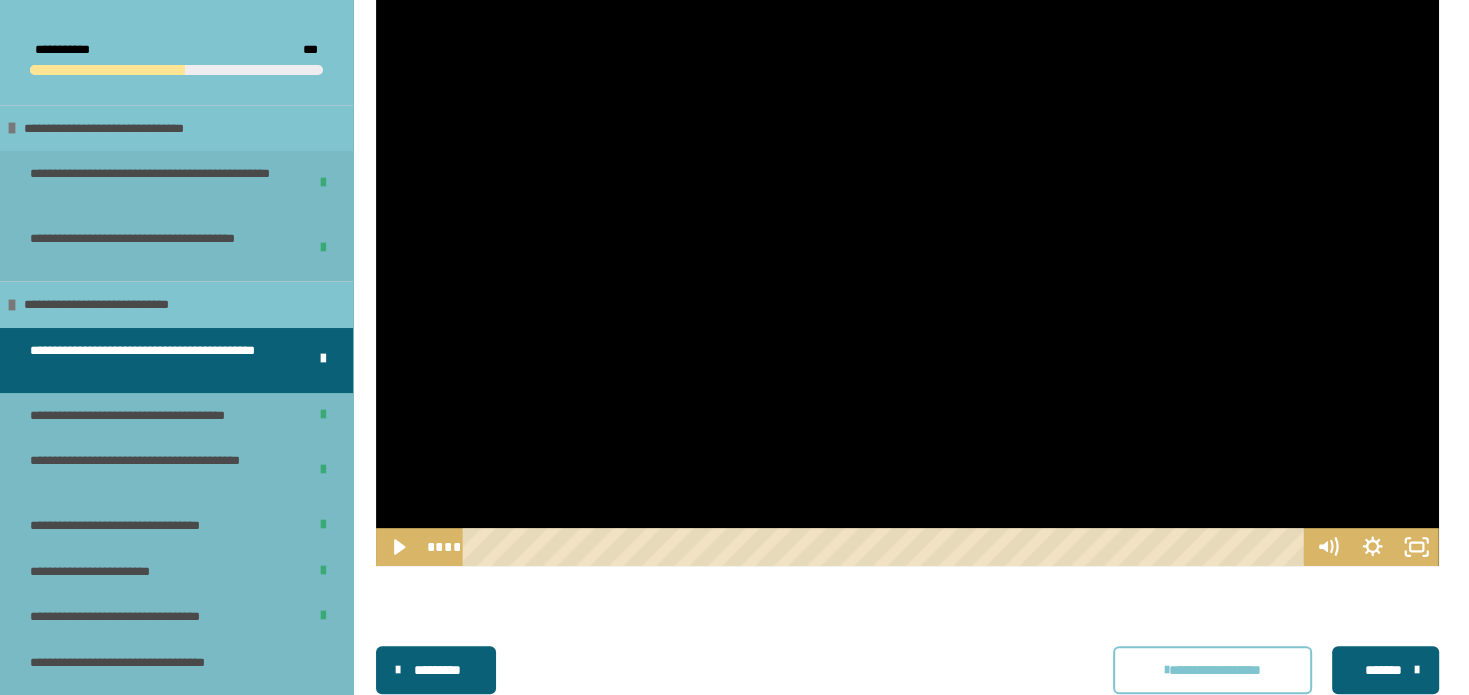 click at bounding box center (907, 267) 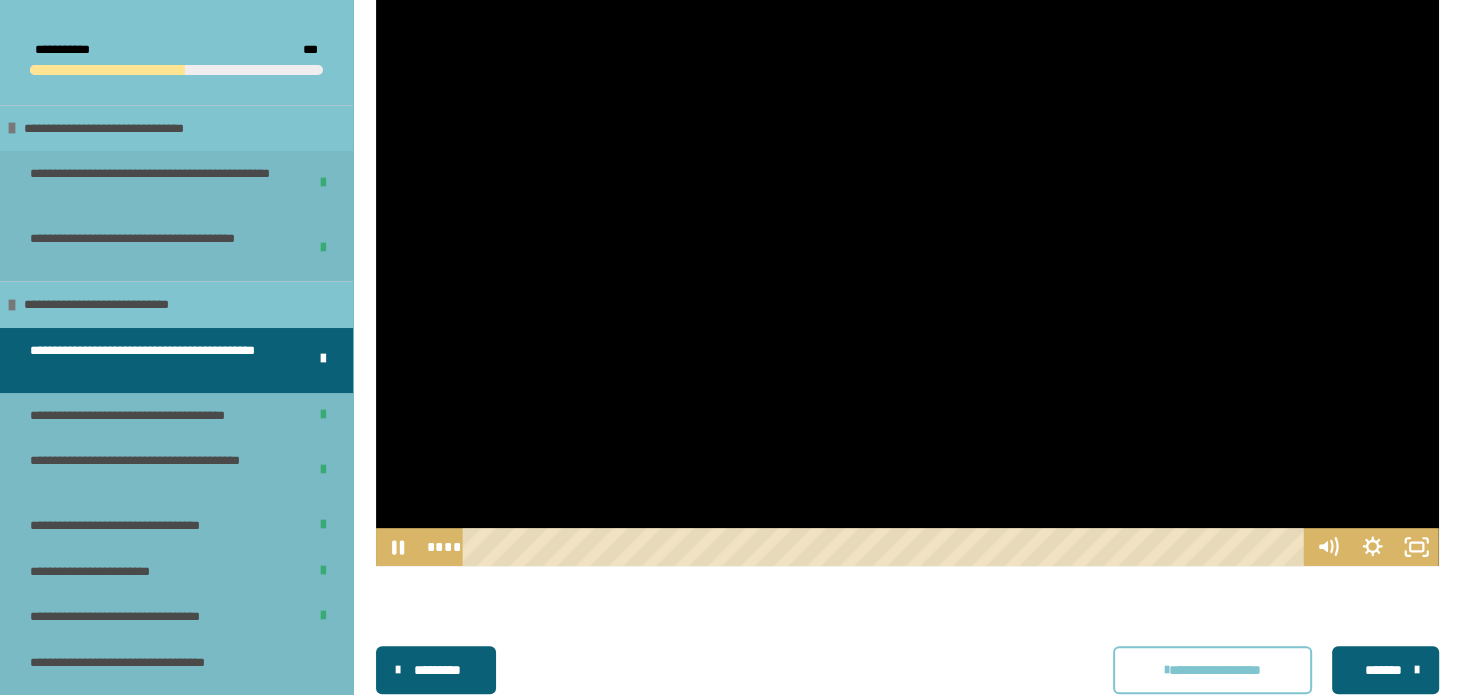 click at bounding box center [907, 267] 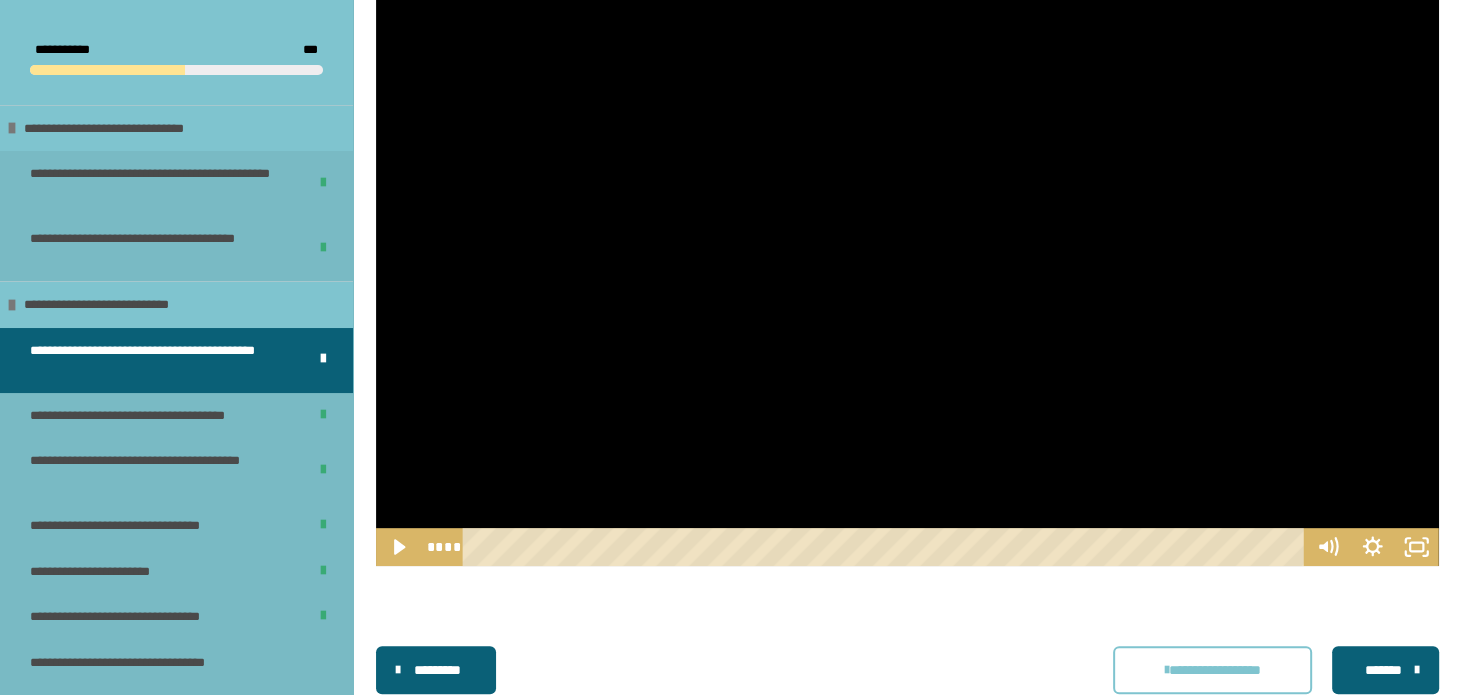 click at bounding box center [907, 267] 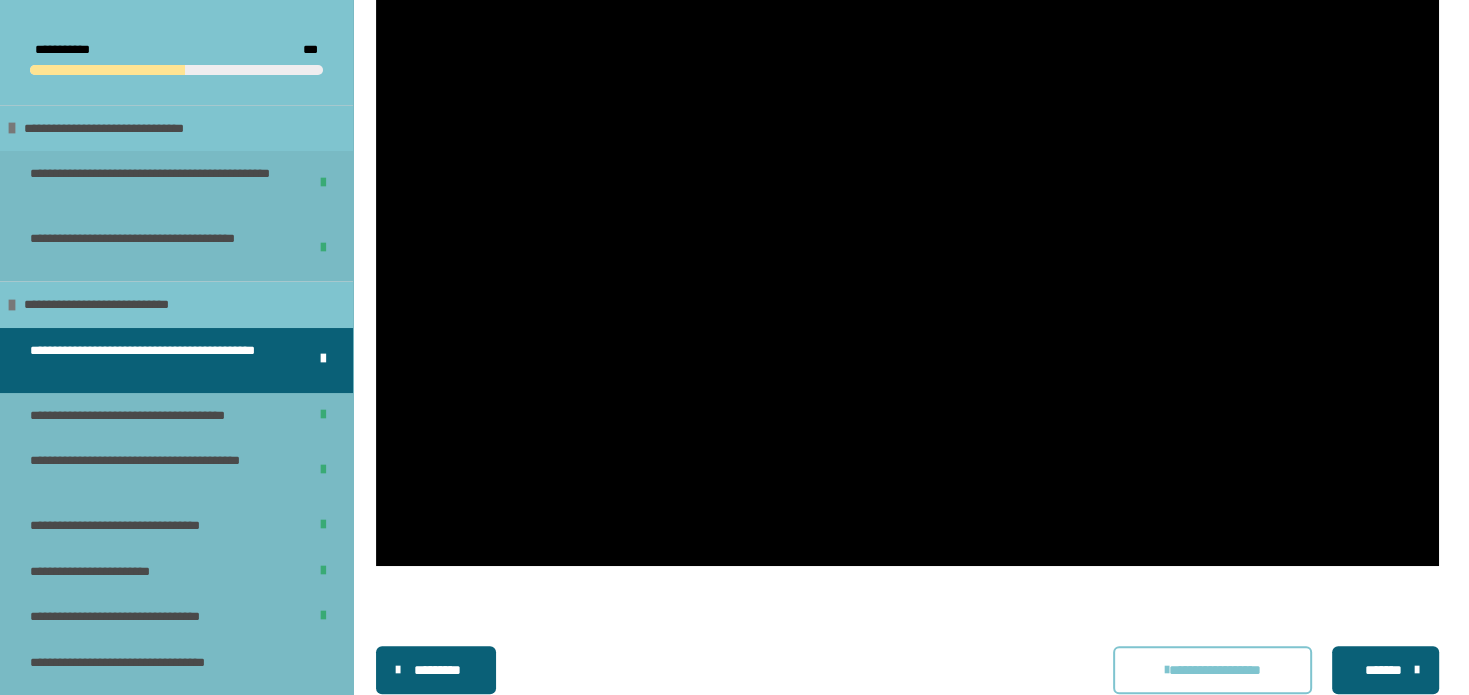 click at bounding box center (907, 267) 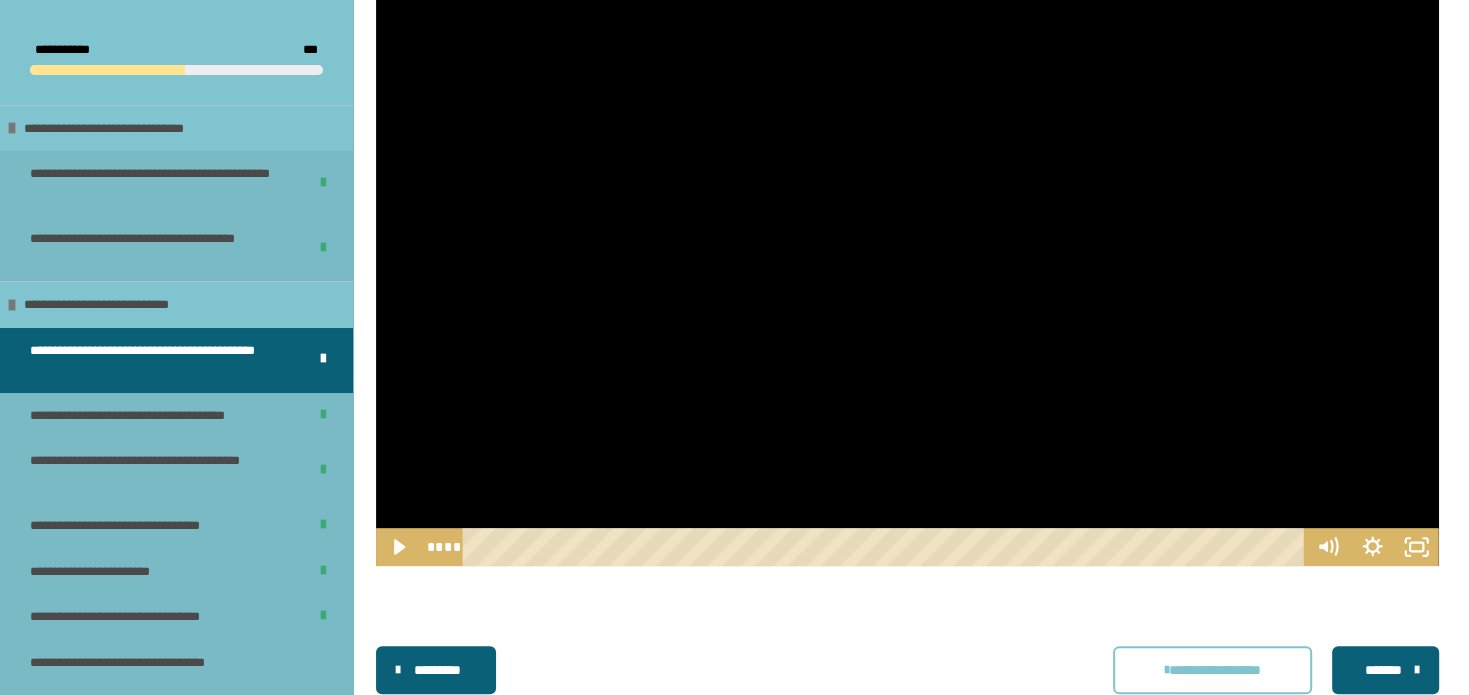 click at bounding box center [907, 267] 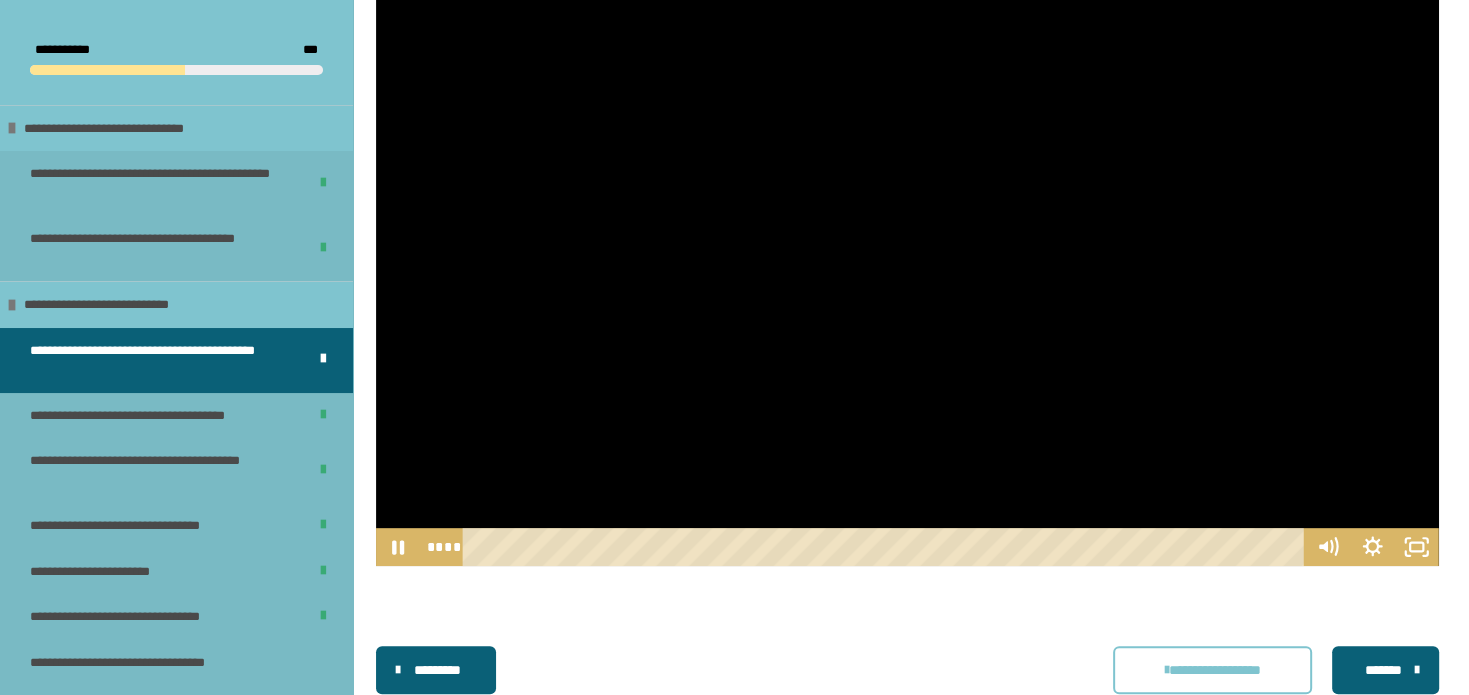 click at bounding box center [907, 267] 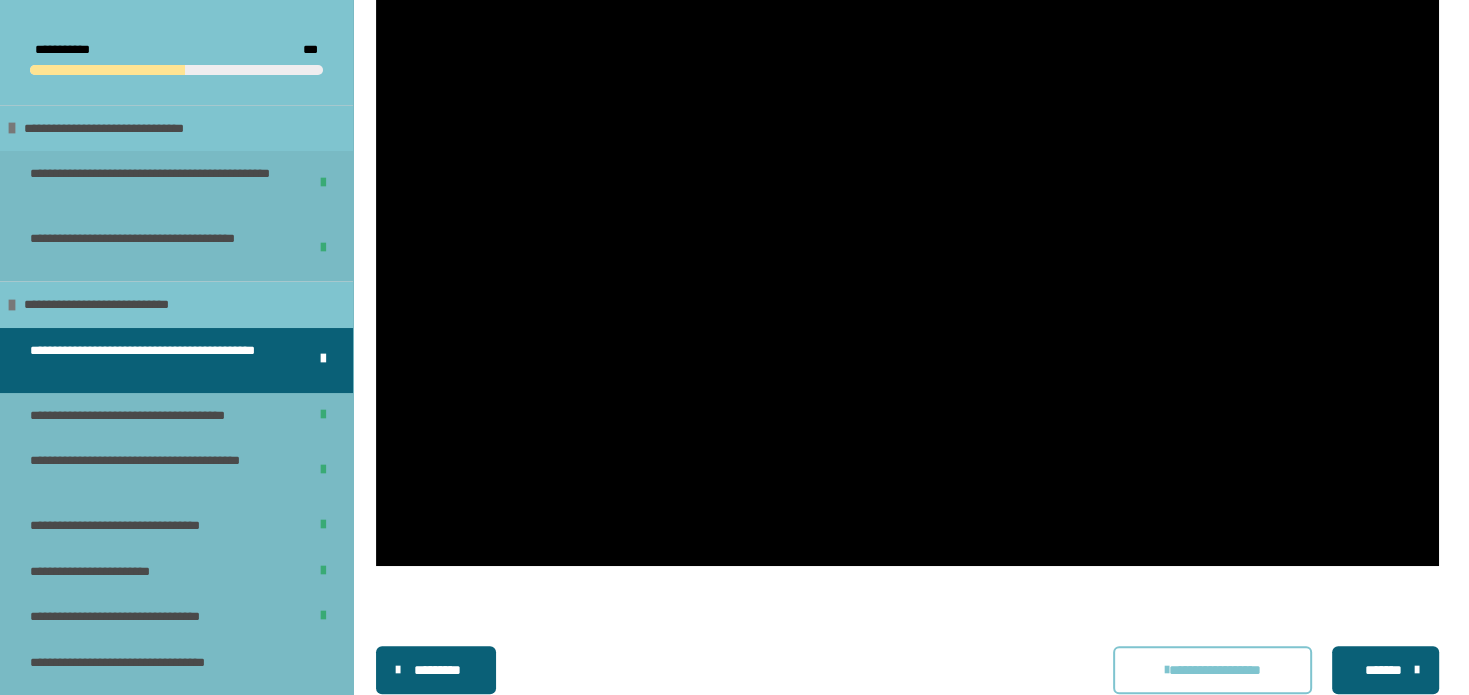 click at bounding box center [907, 267] 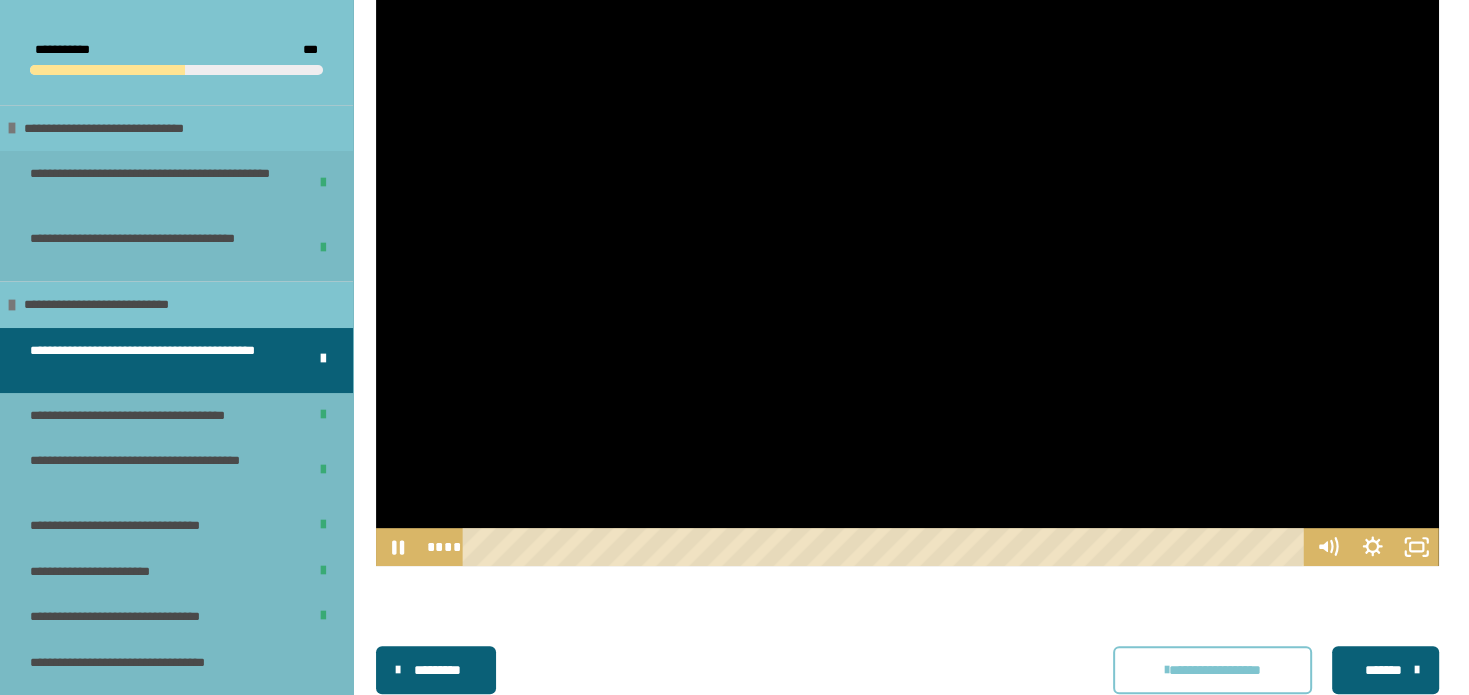 click at bounding box center (907, 267) 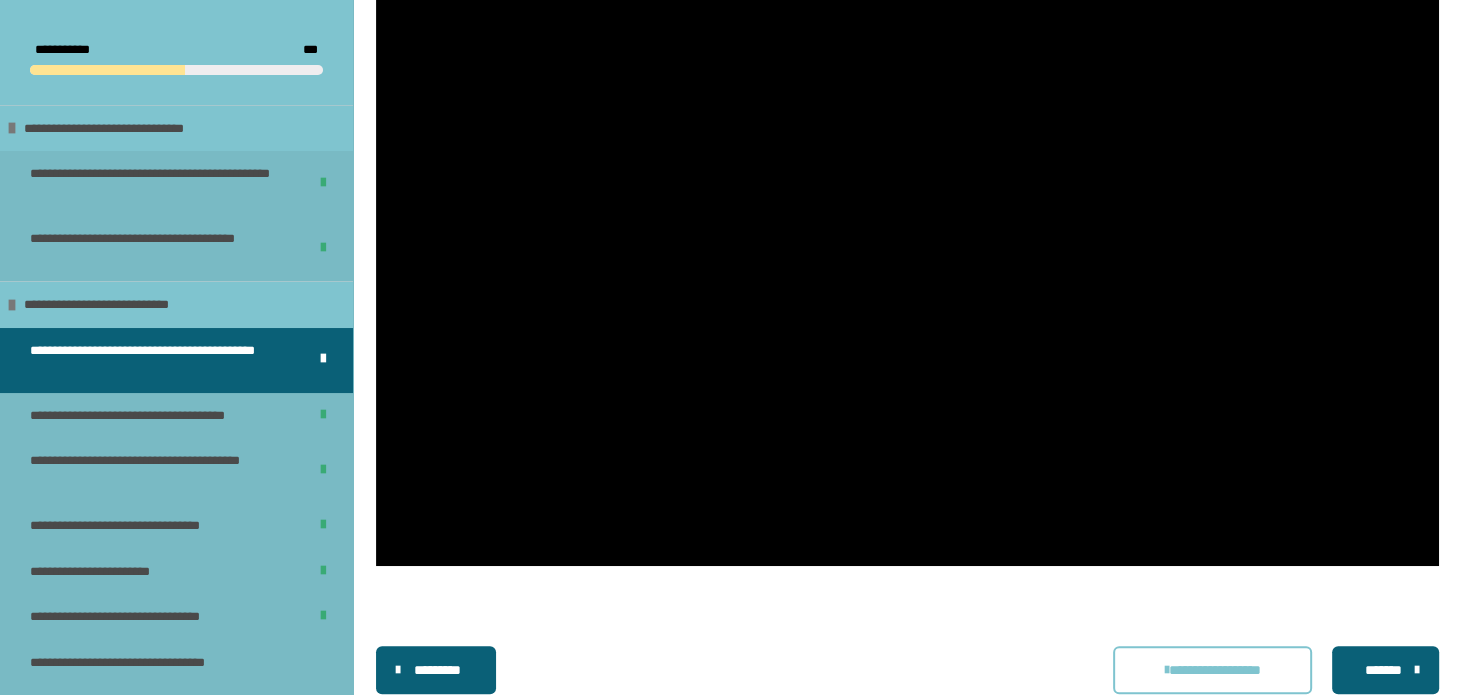 click at bounding box center [907, 267] 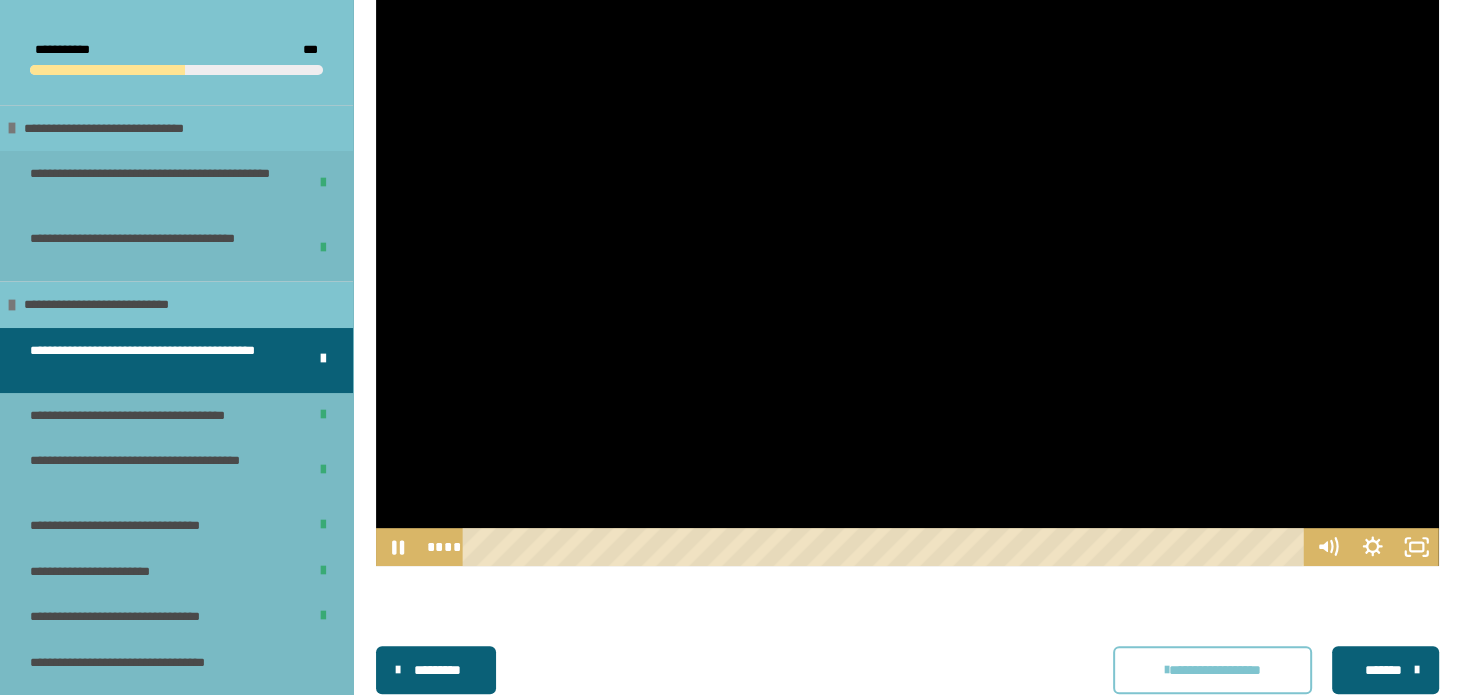 click at bounding box center [907, 267] 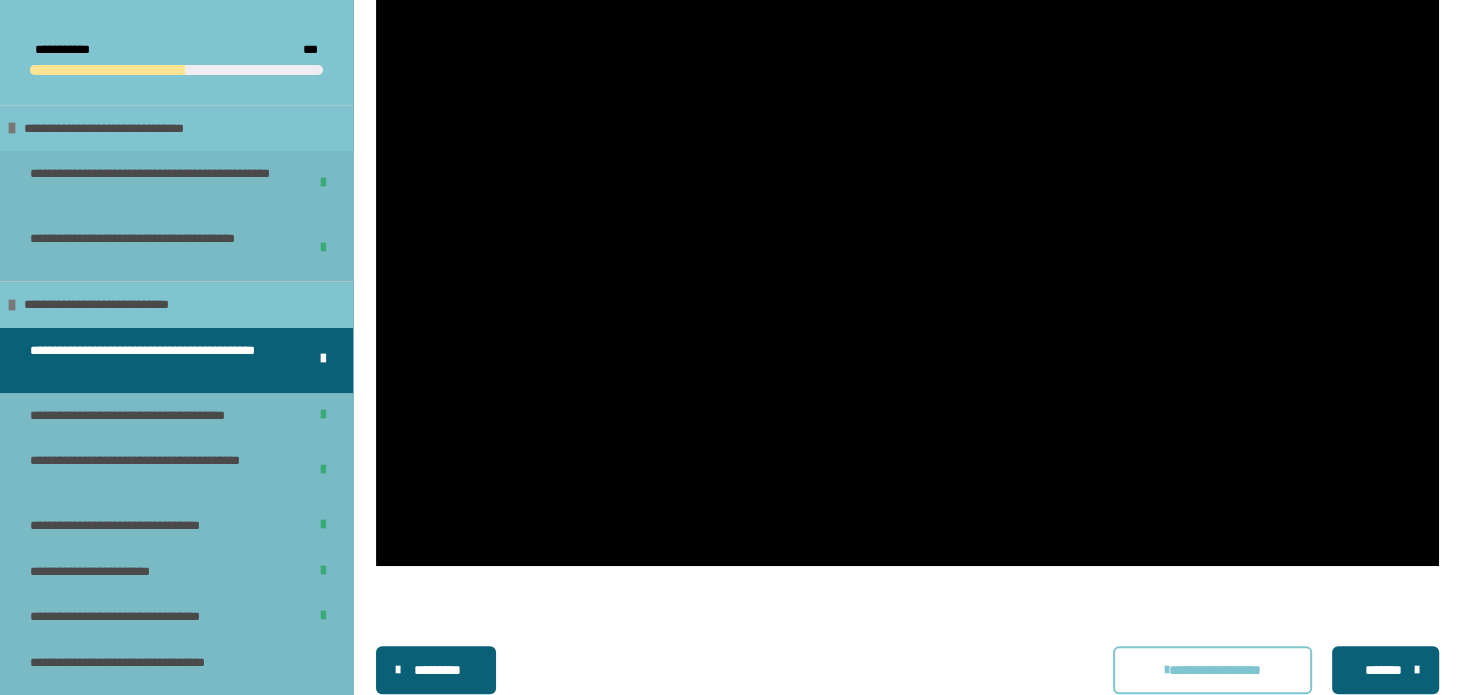 click at bounding box center (907, 267) 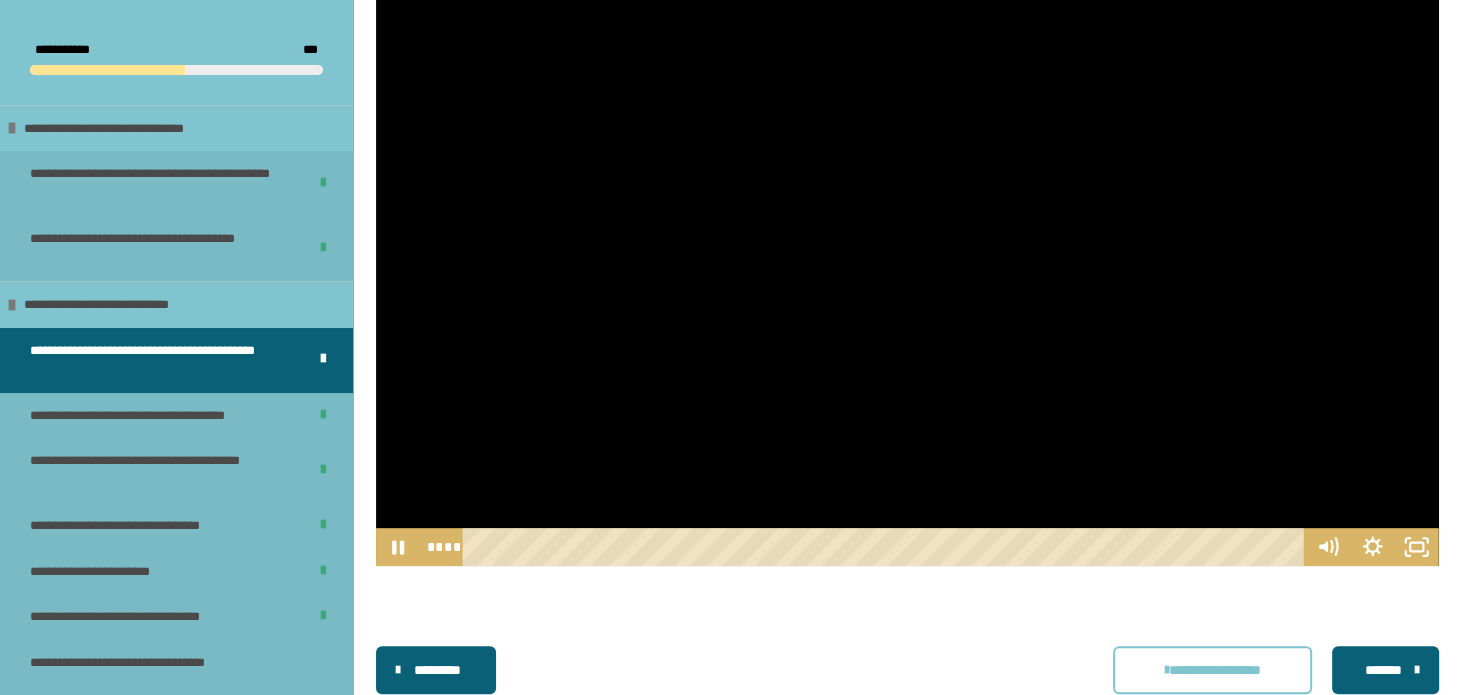 click at bounding box center (907, 267) 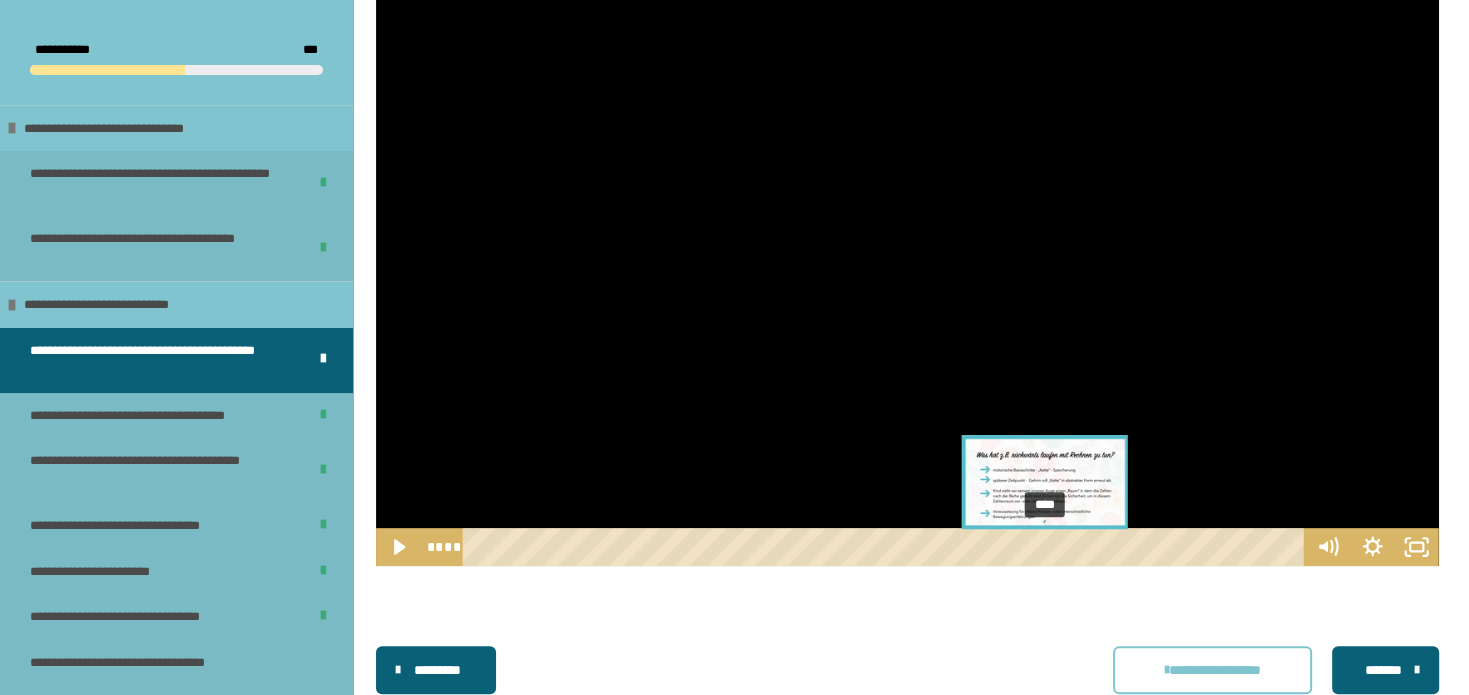 drag, startPoint x: 1066, startPoint y: 572, endPoint x: 1046, endPoint y: 572, distance: 20 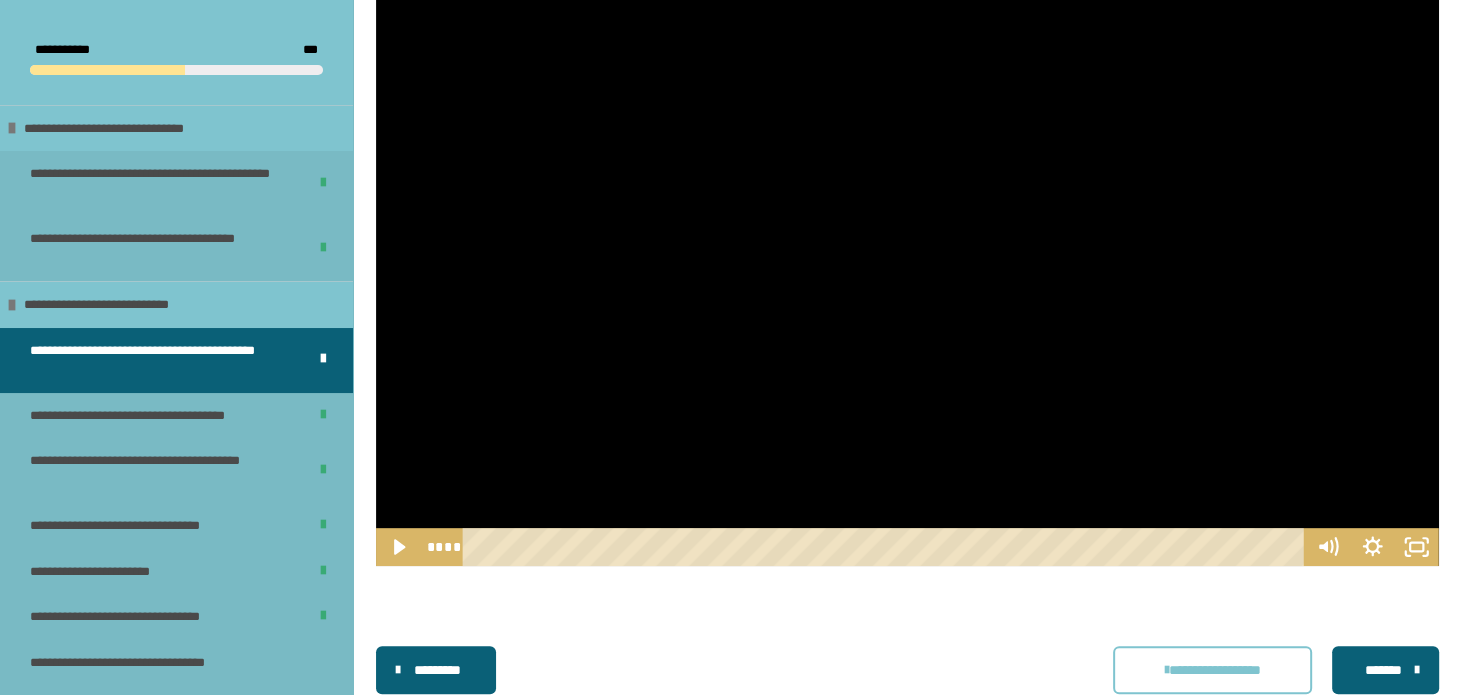 click at bounding box center (907, 267) 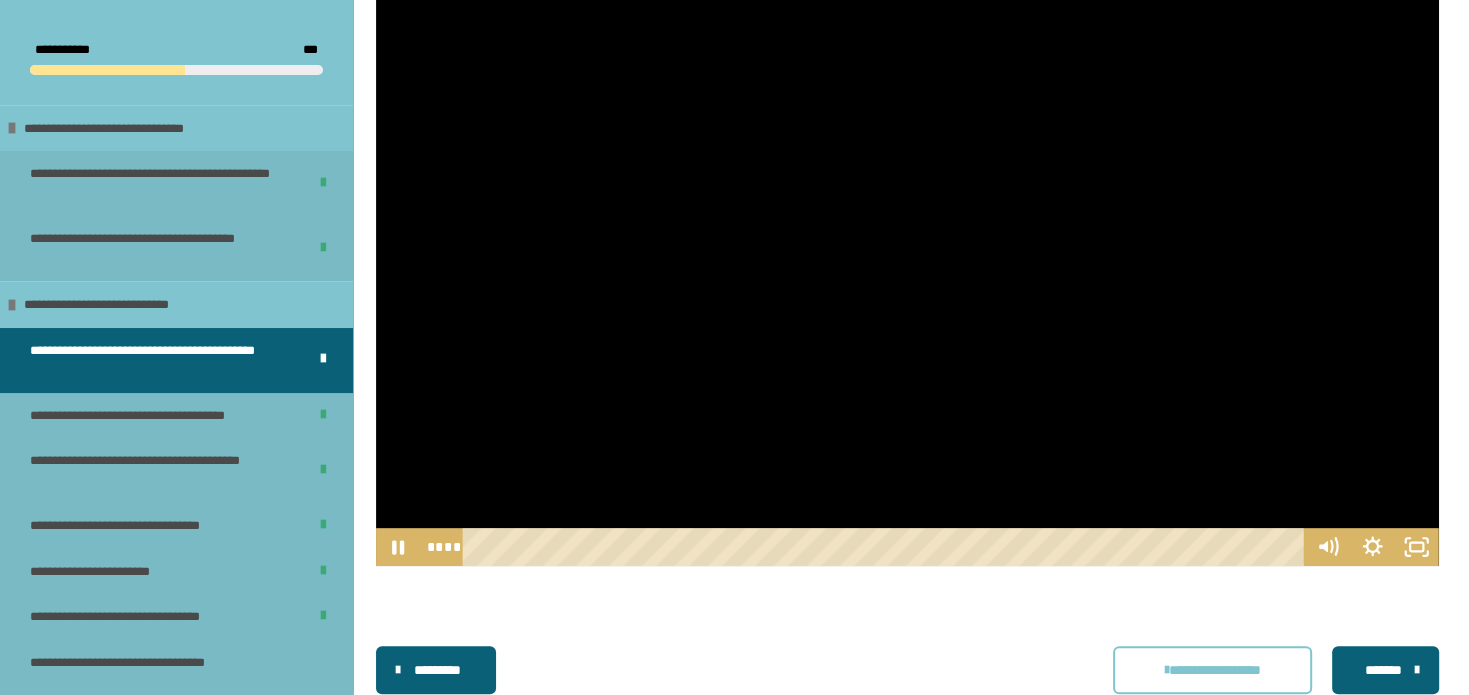 click at bounding box center (907, 267) 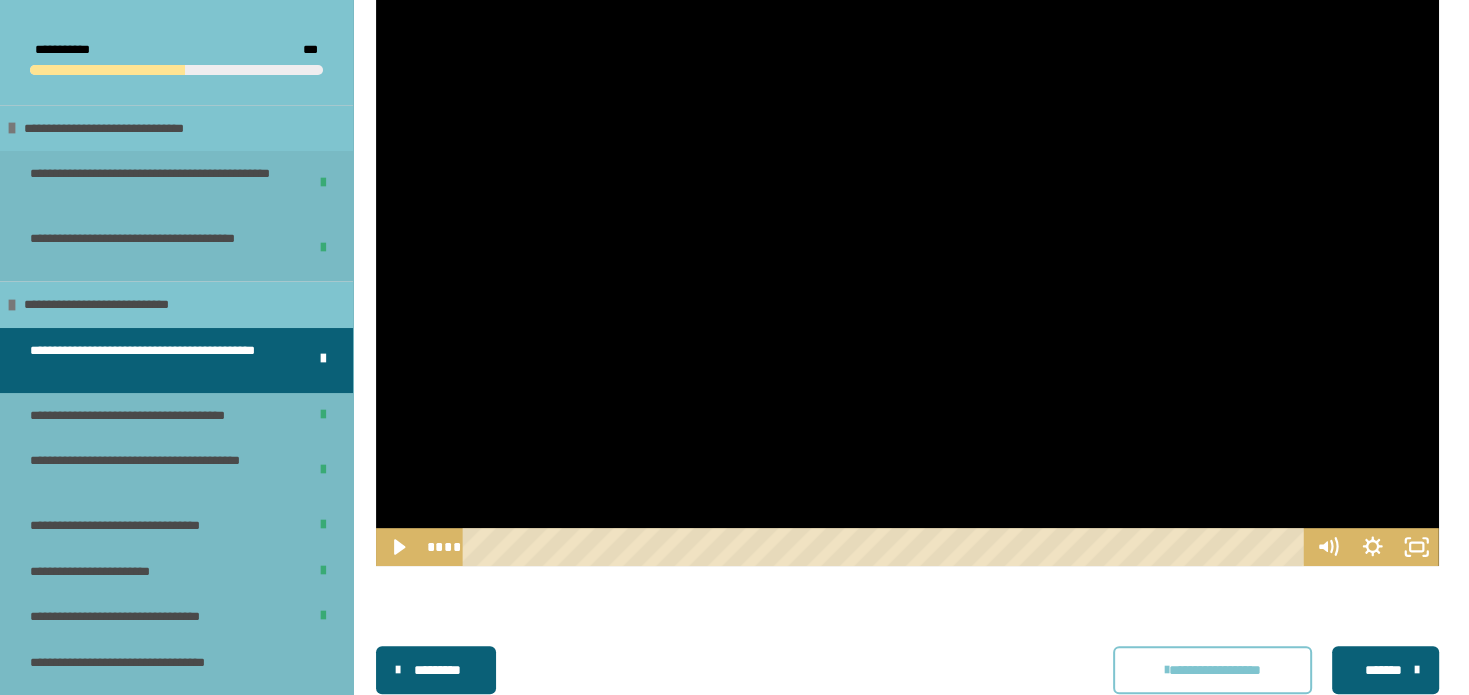 click at bounding box center (907, 267) 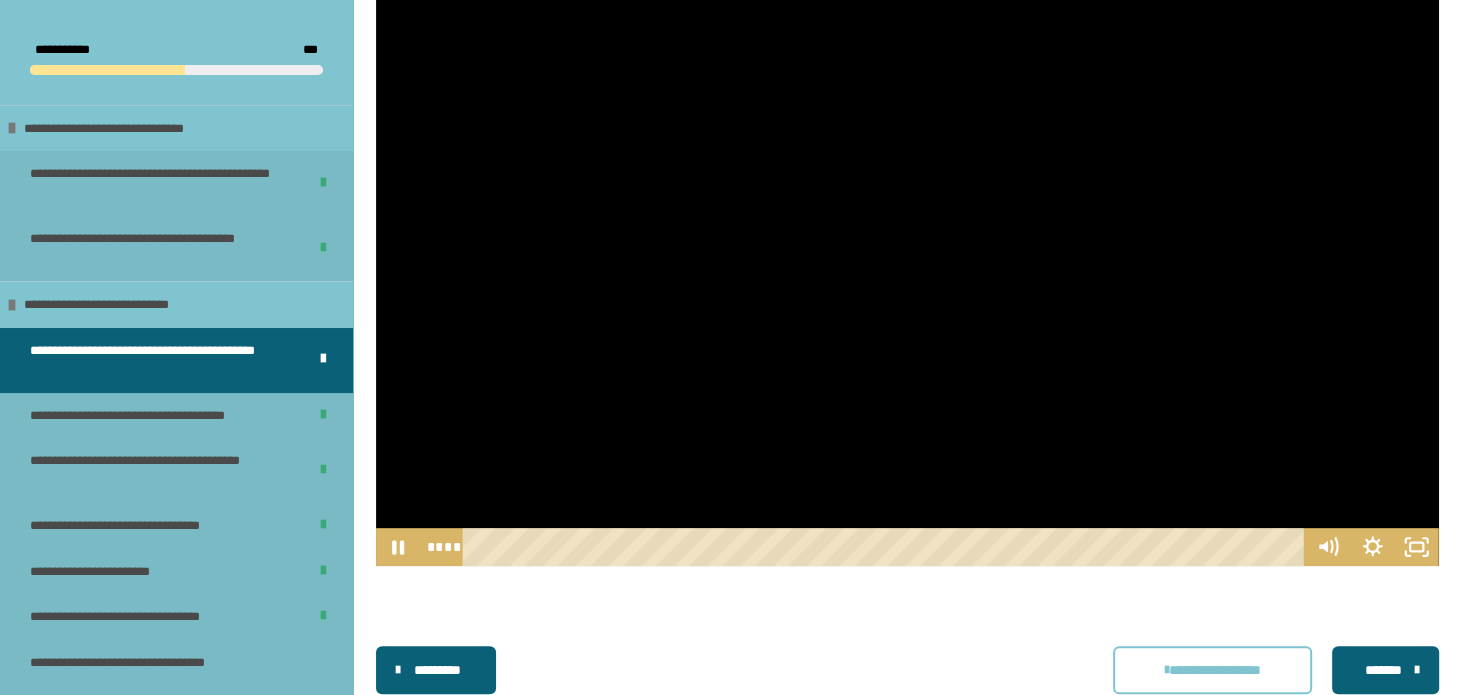 drag, startPoint x: 938, startPoint y: 378, endPoint x: 934, endPoint y: 391, distance: 13.601471 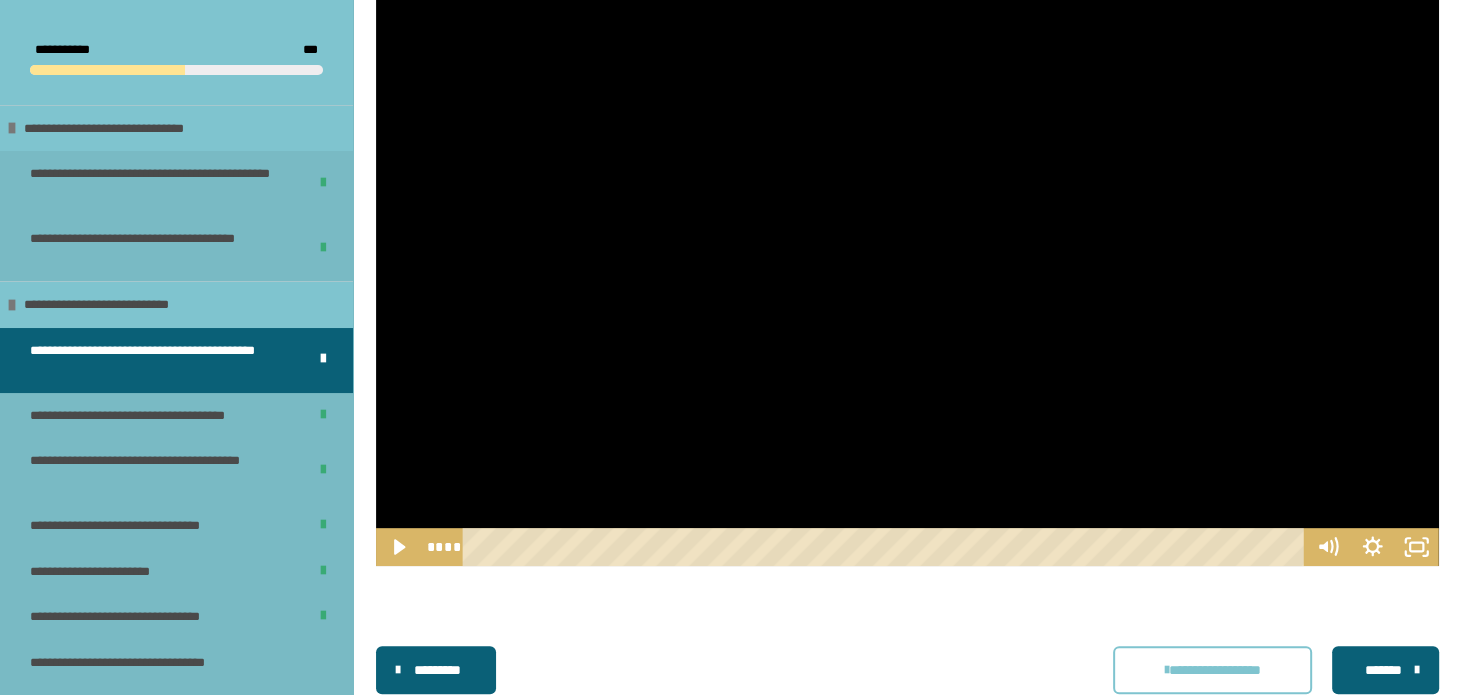 click at bounding box center [907, 267] 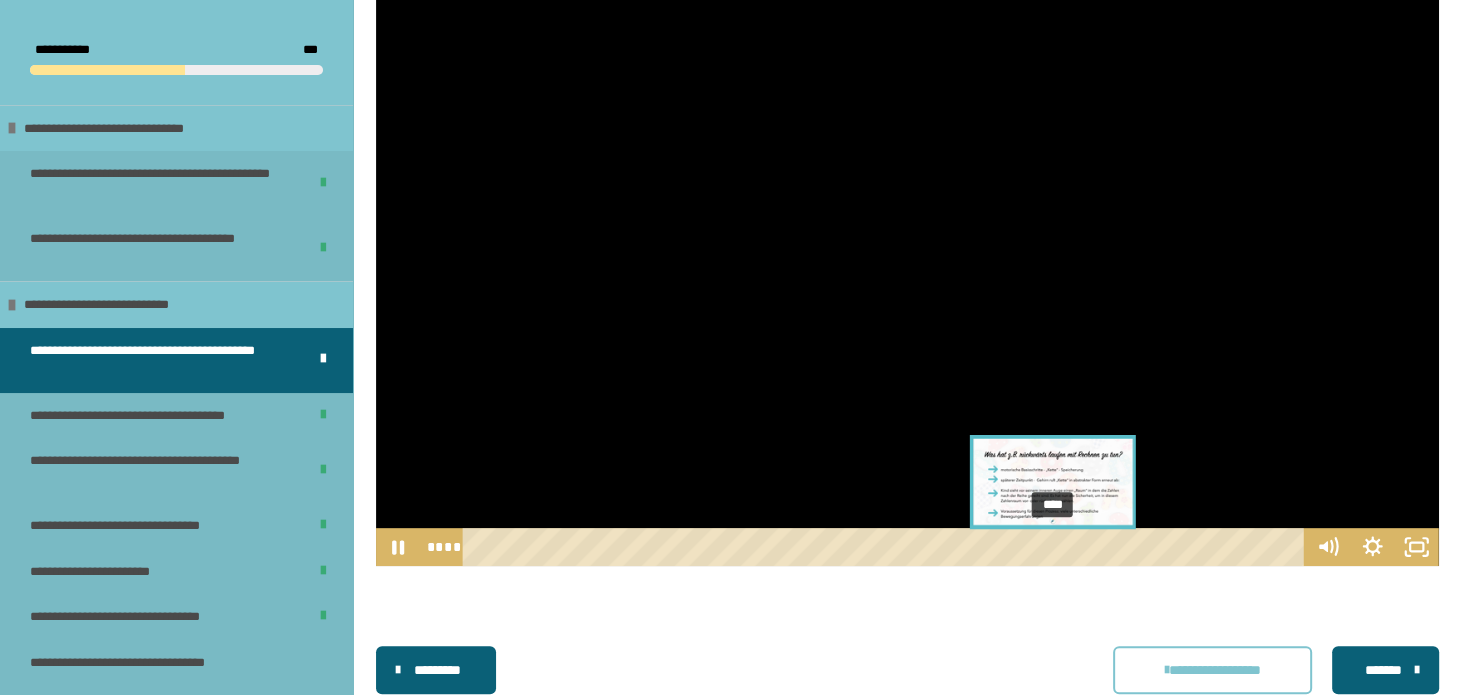 click on "****" at bounding box center (887, 547) 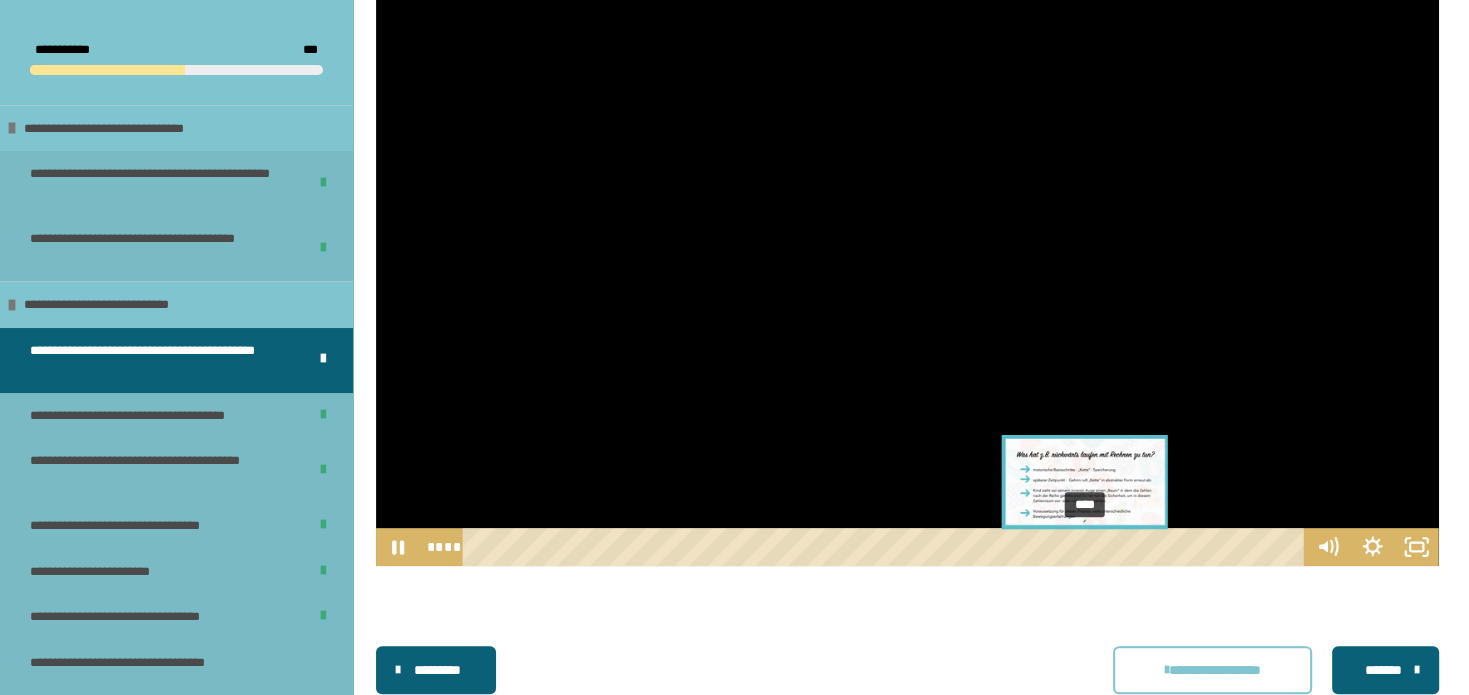 click on "****" at bounding box center (887, 547) 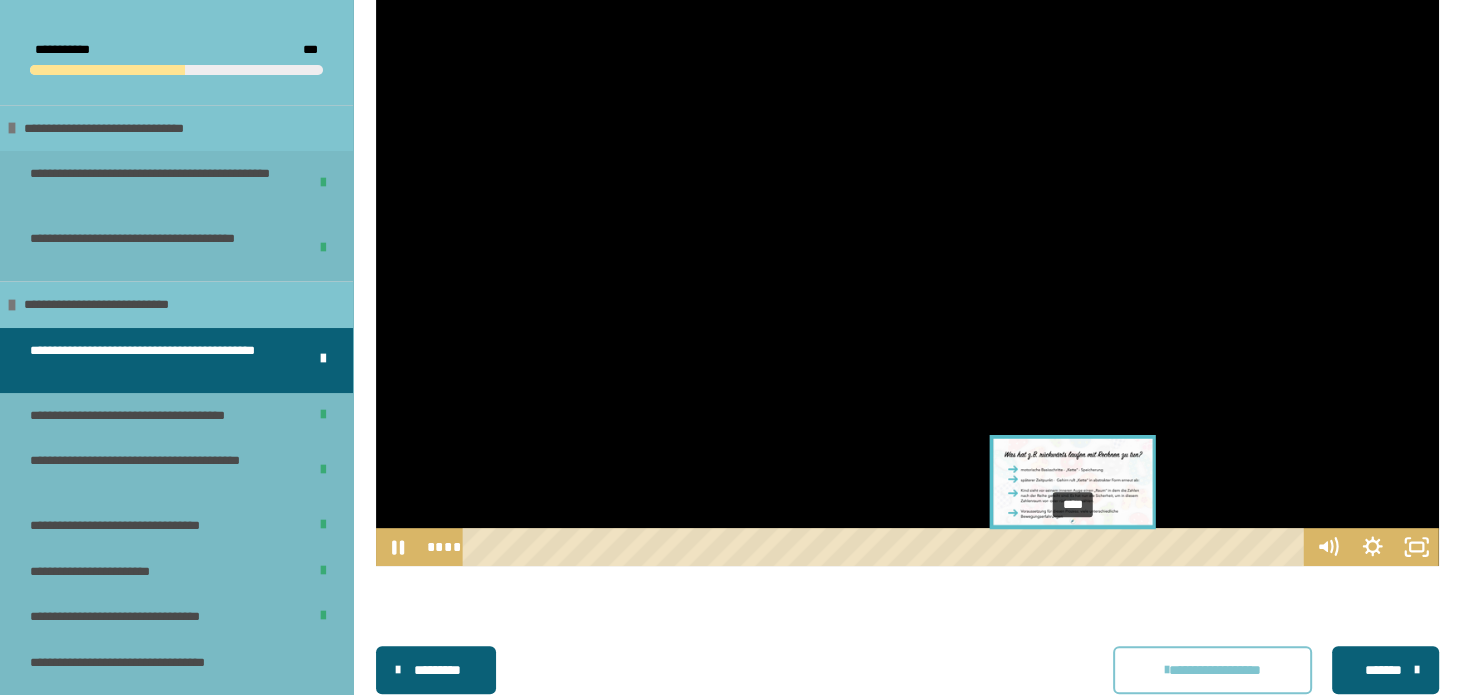 drag, startPoint x: 1086, startPoint y: 575, endPoint x: 1070, endPoint y: 570, distance: 16.763054 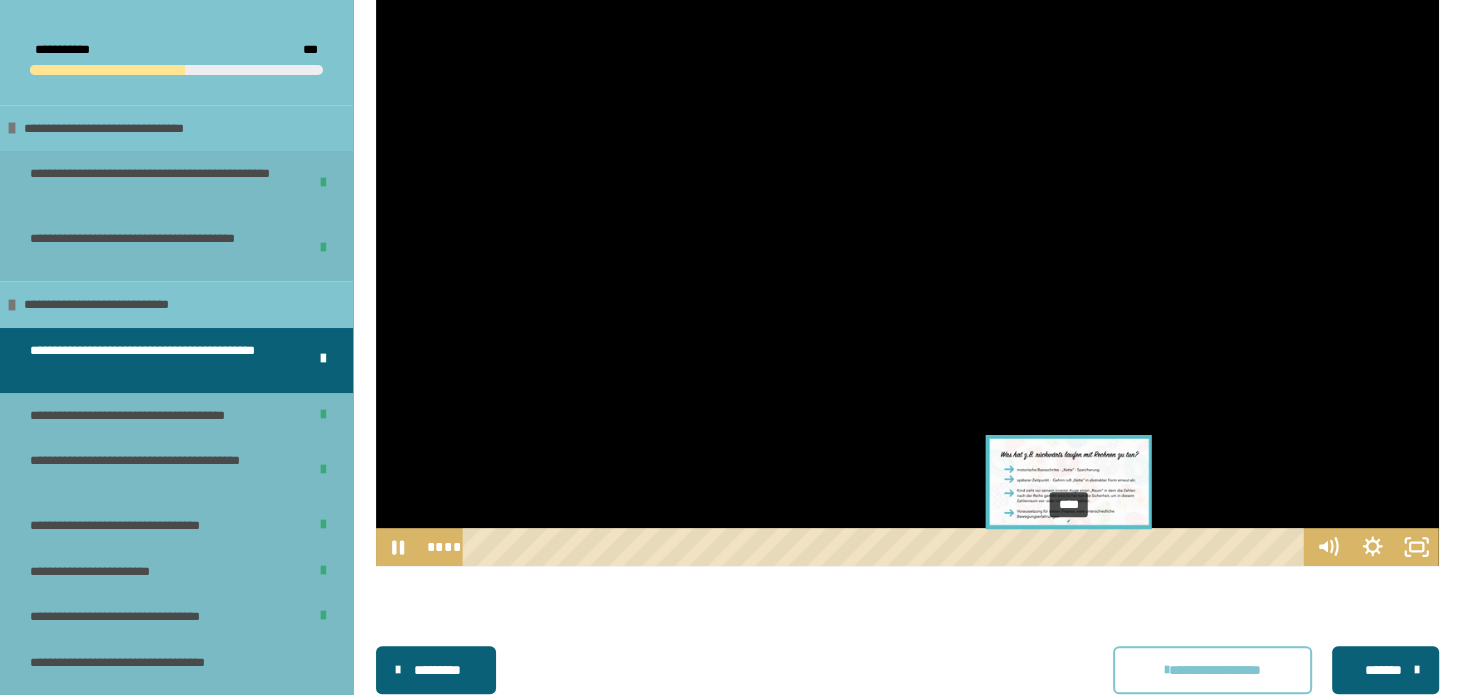 click at bounding box center (1068, 547) 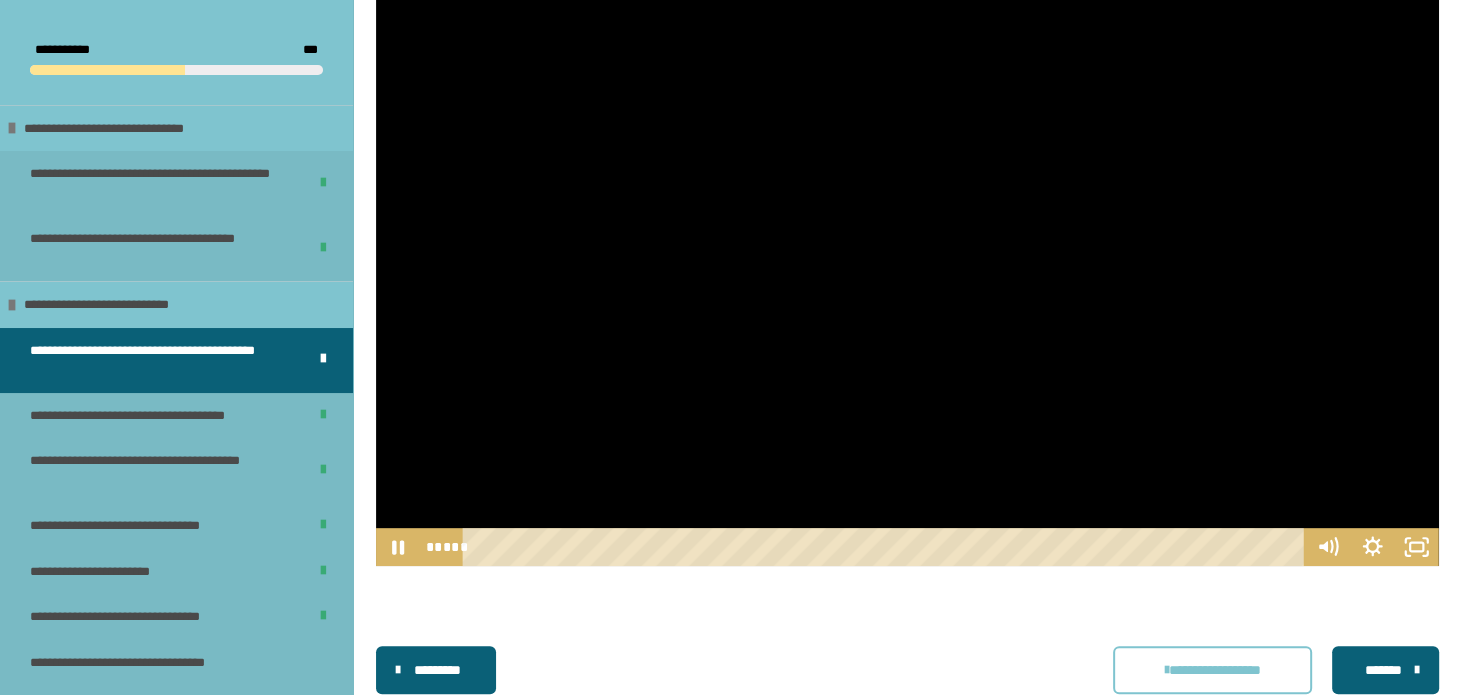 click at bounding box center [907, 267] 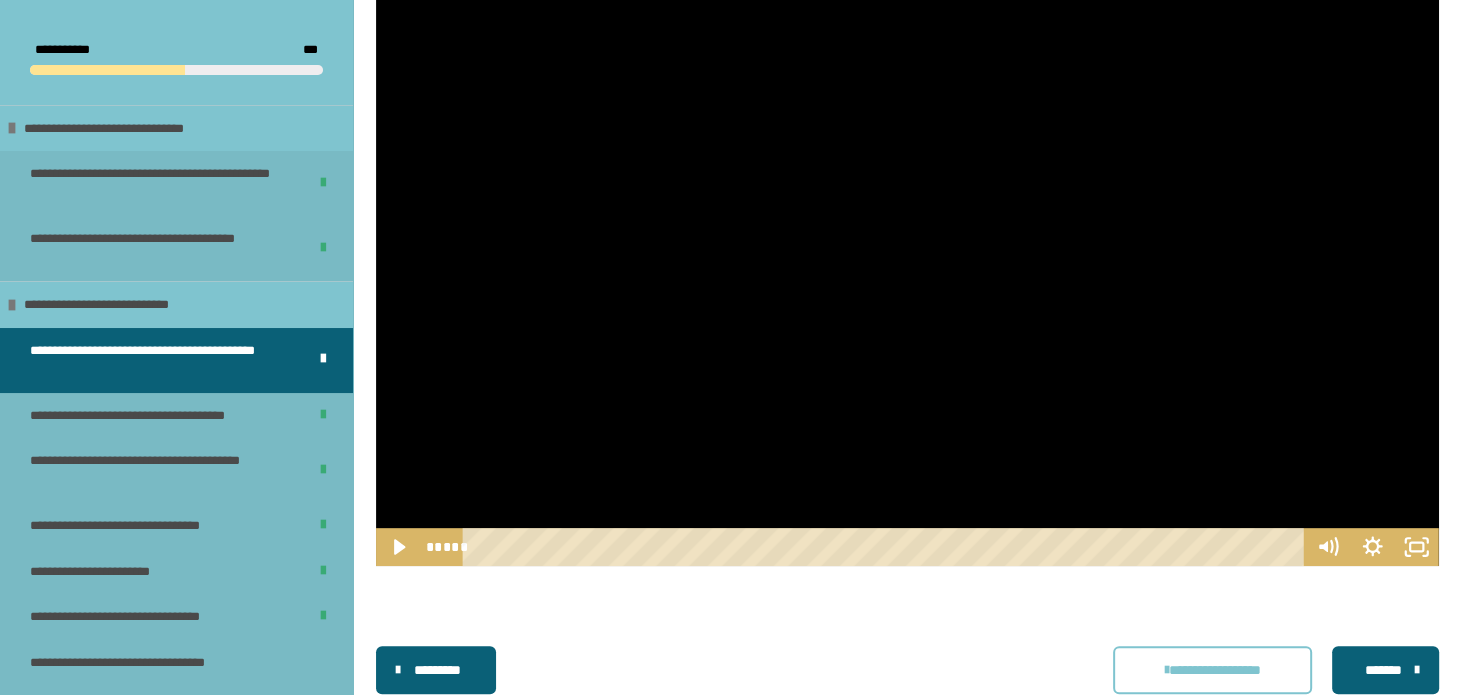 click at bounding box center [907, 267] 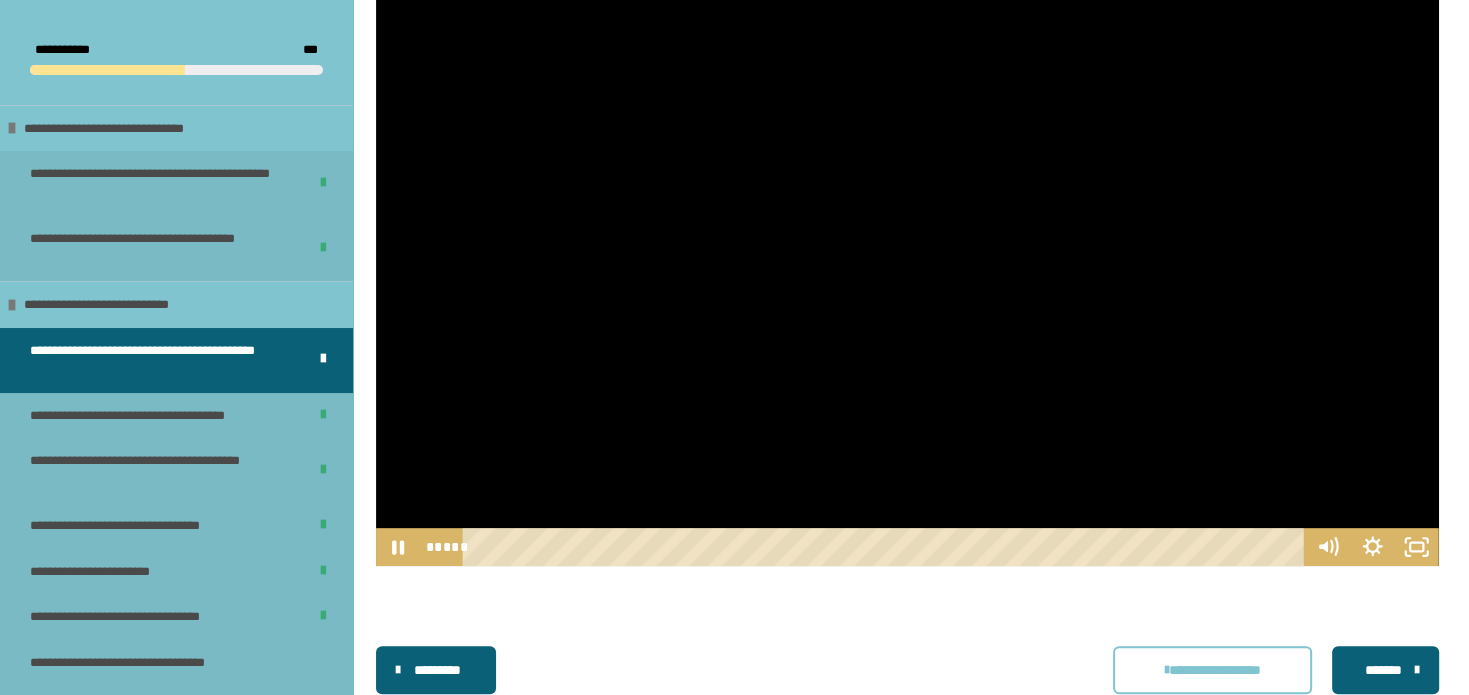 click at bounding box center [907, 267] 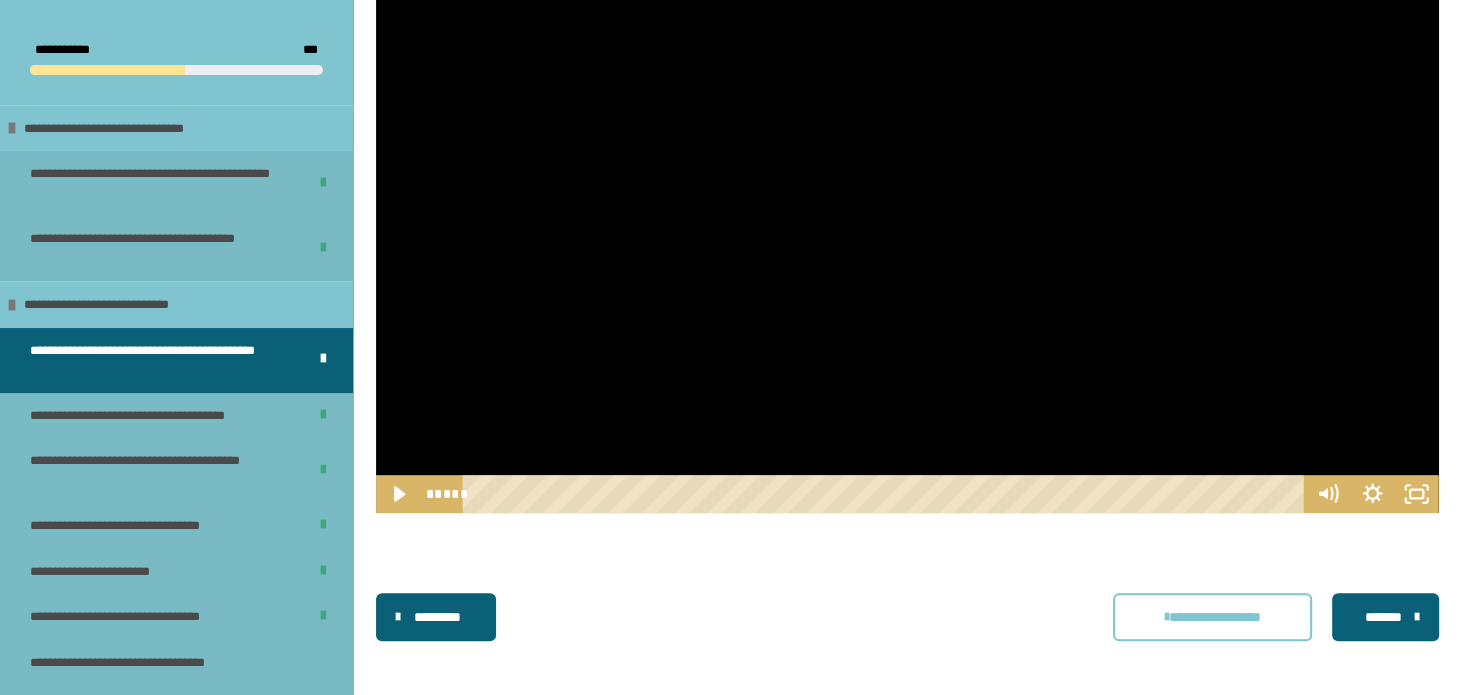 scroll, scrollTop: 788, scrollLeft: 0, axis: vertical 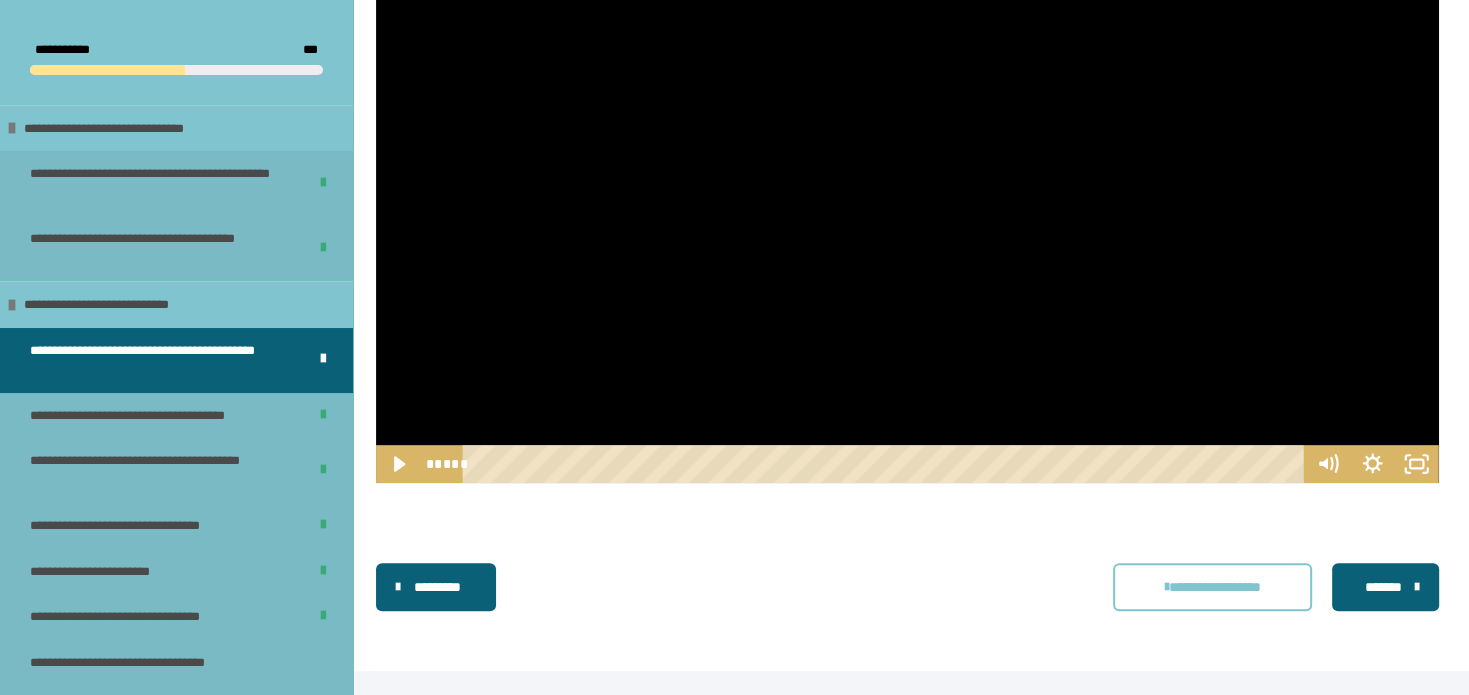 click at bounding box center (907, 184) 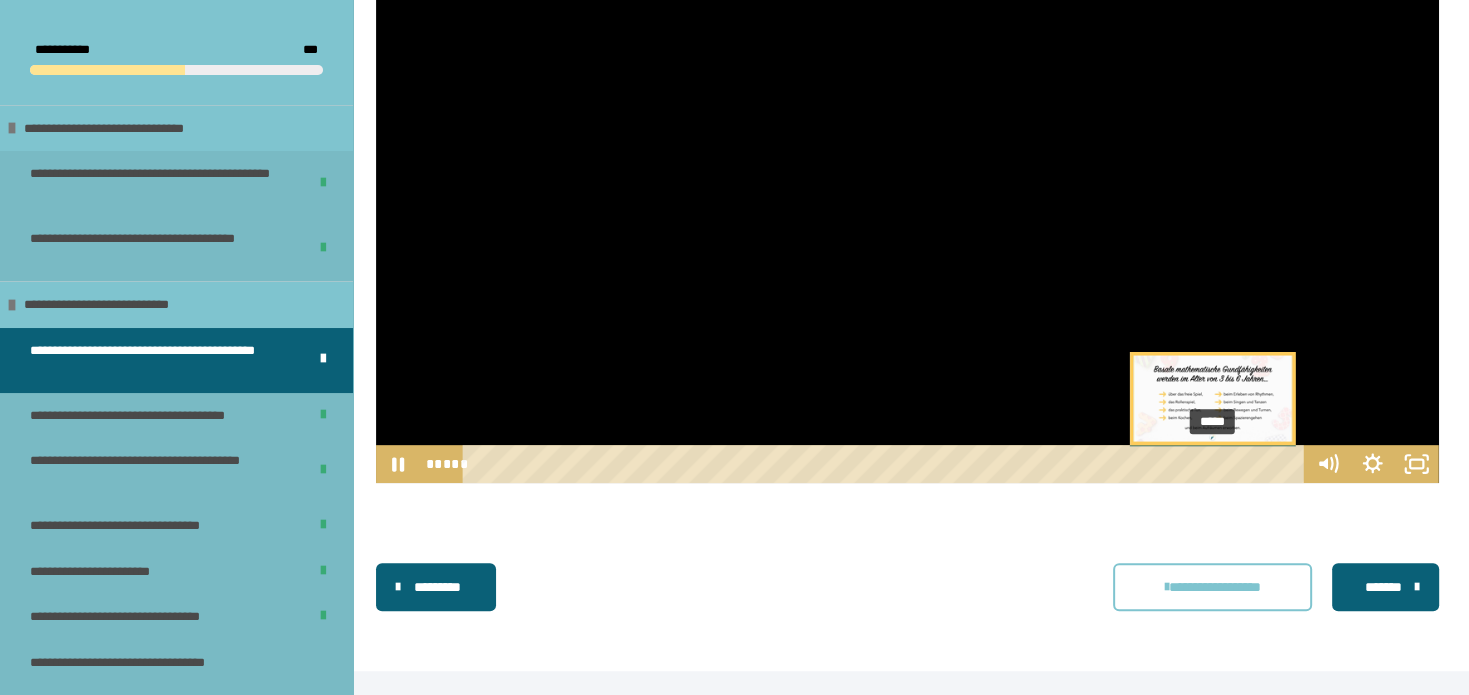 click on "*****" at bounding box center (887, 464) 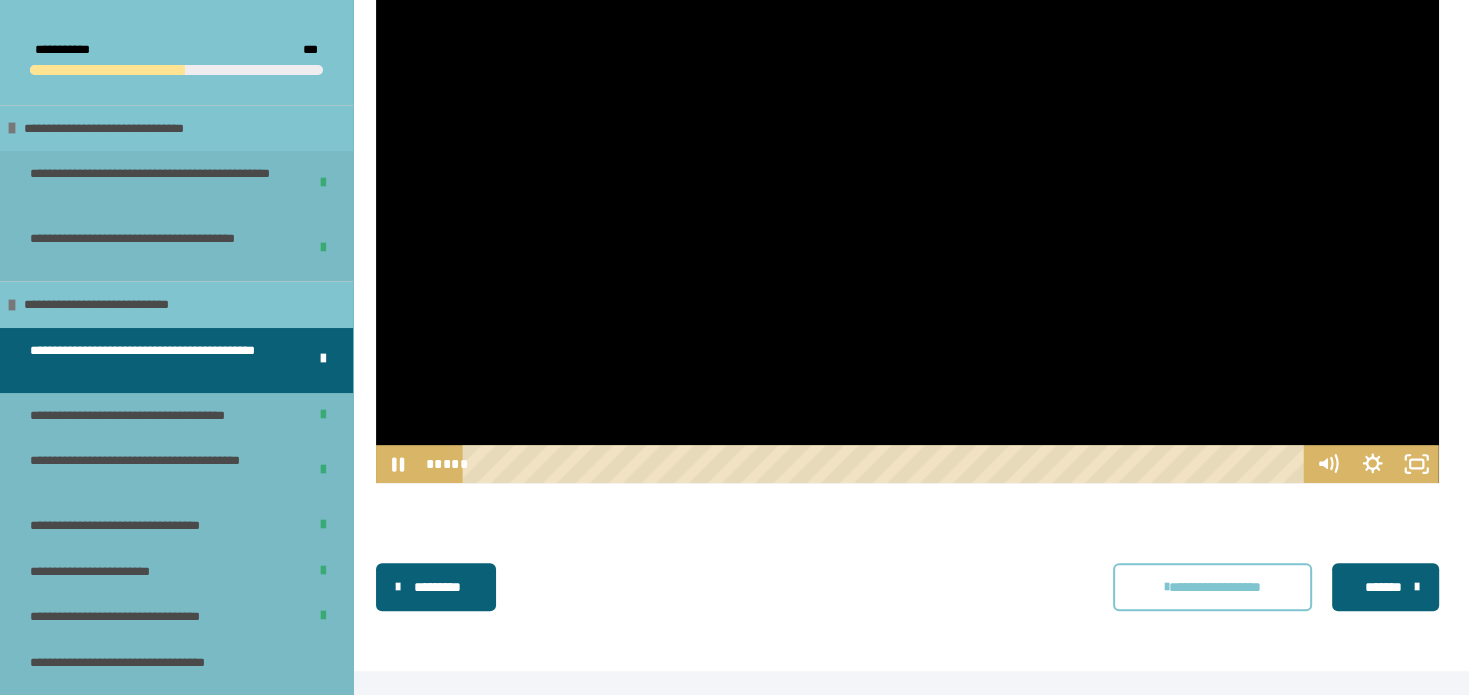 click at bounding box center (907, 184) 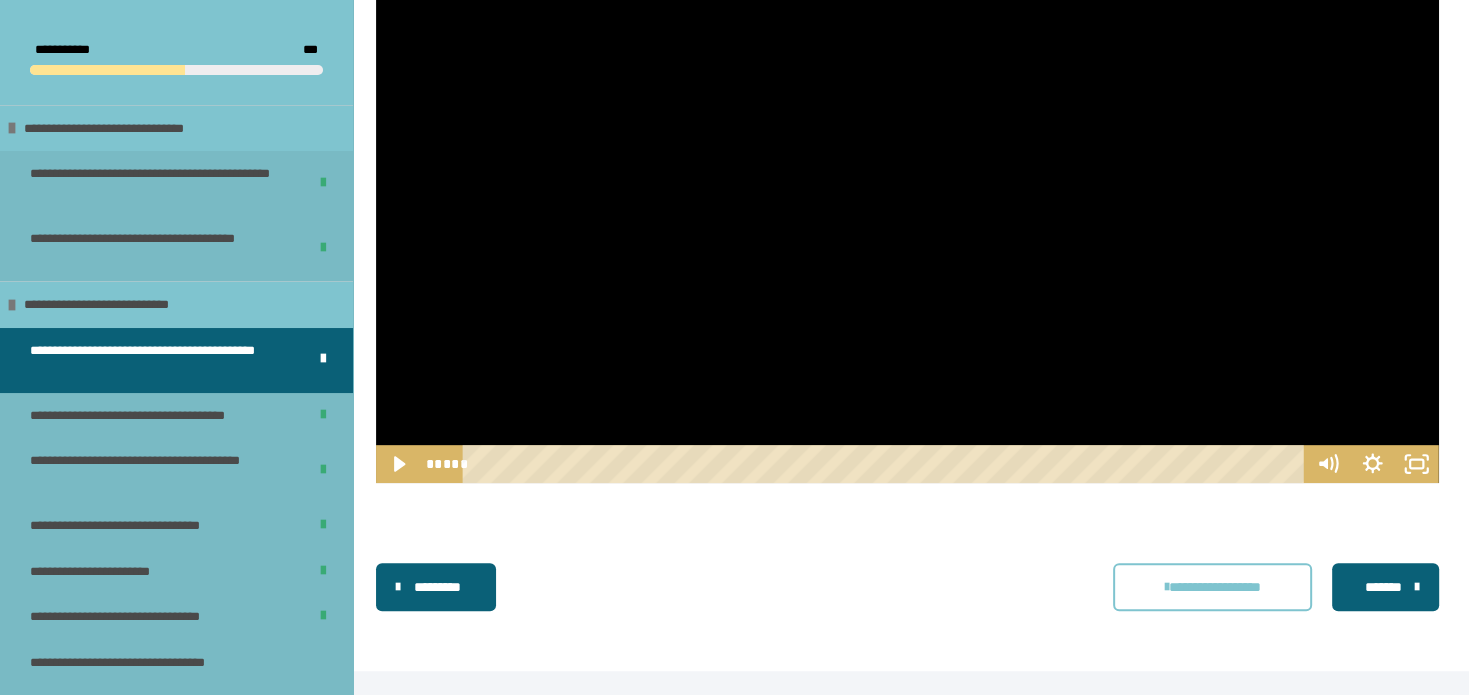 click at bounding box center [907, 184] 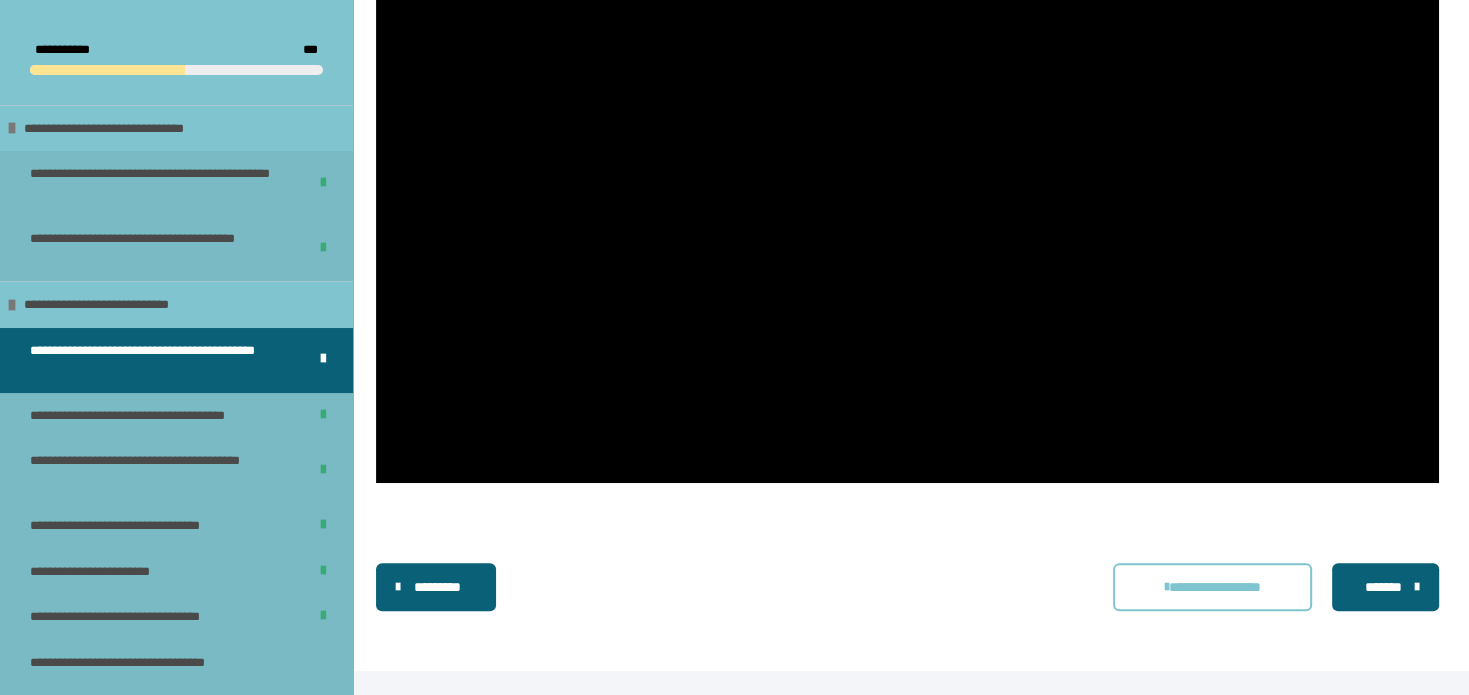 click on "*******" at bounding box center (1383, 587) 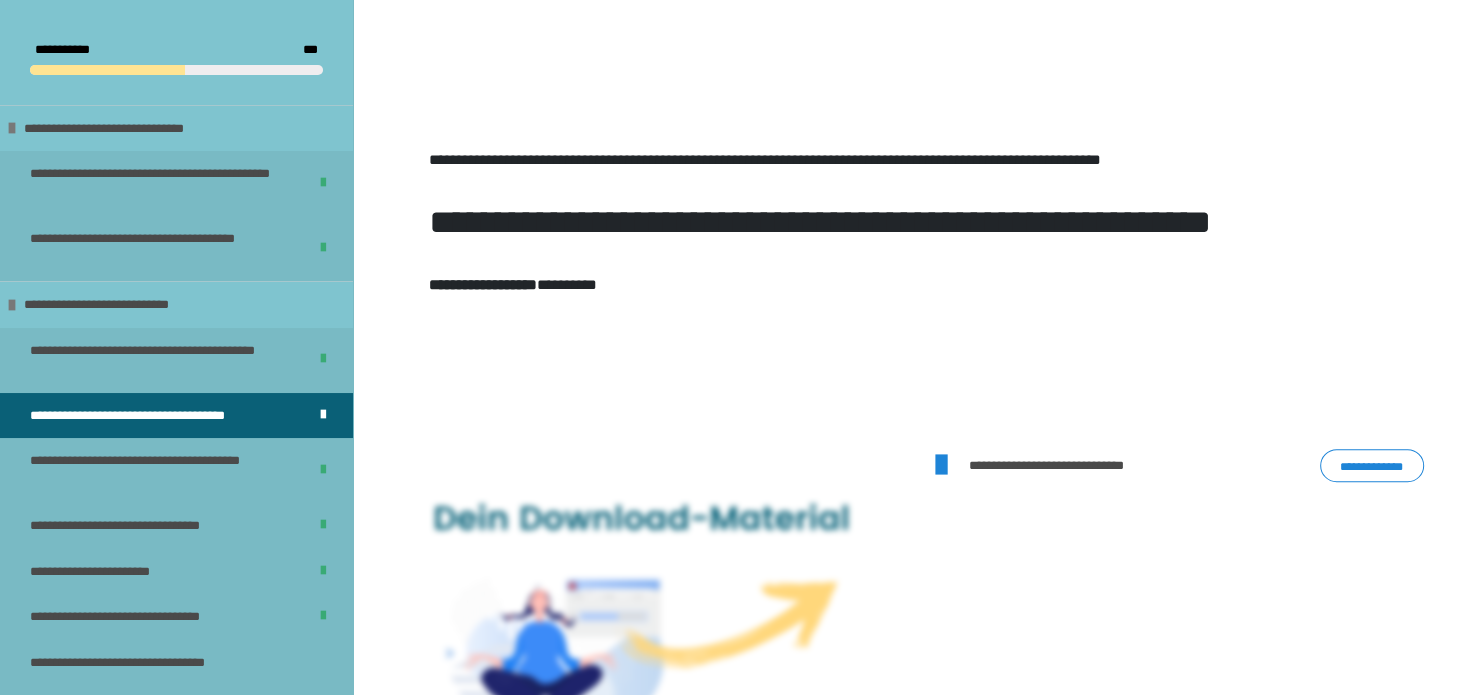scroll, scrollTop: 762, scrollLeft: 0, axis: vertical 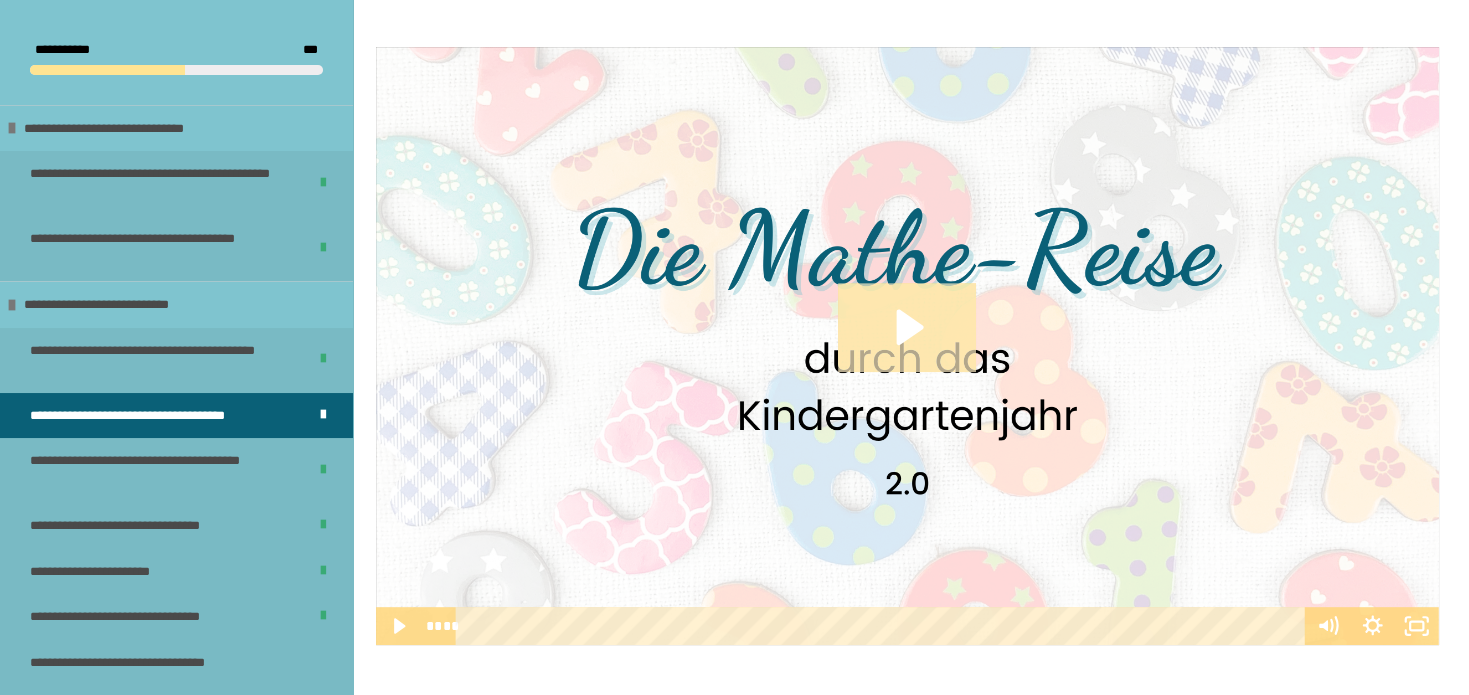 click 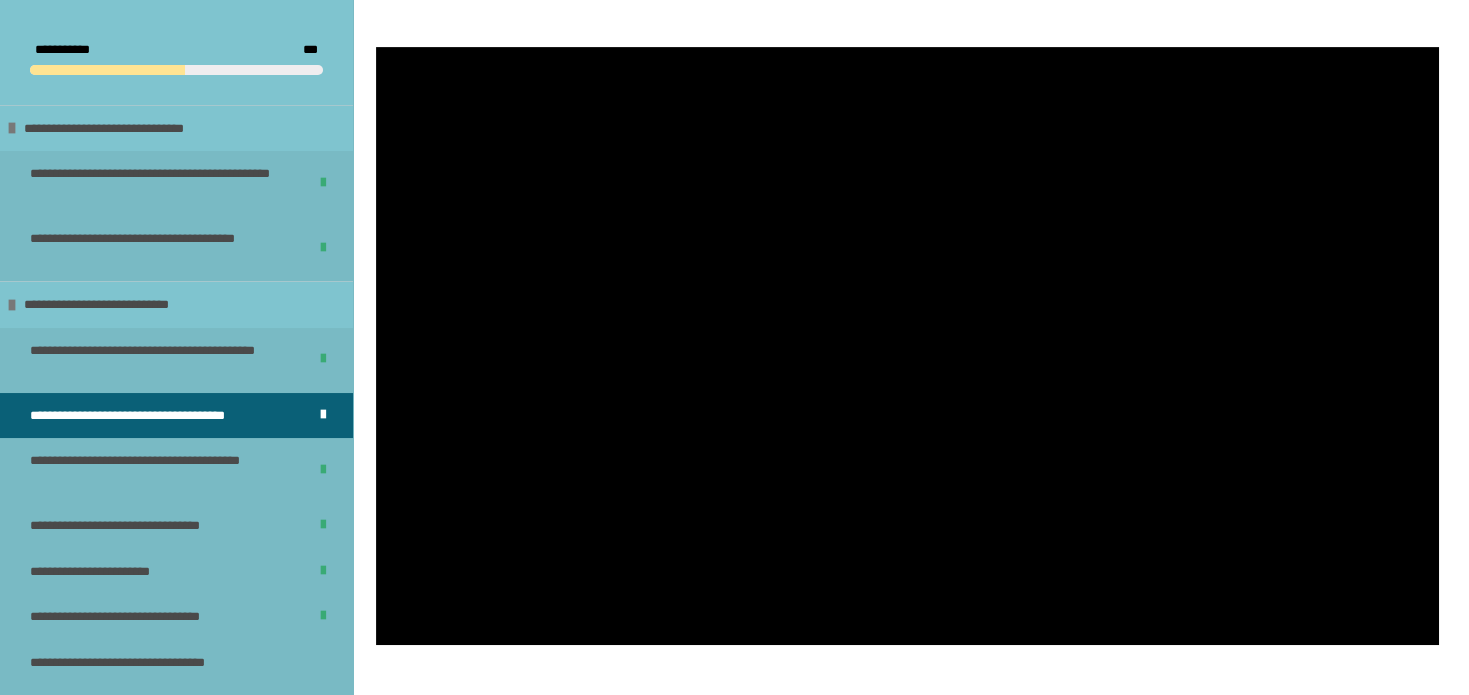 click at bounding box center (907, 346) 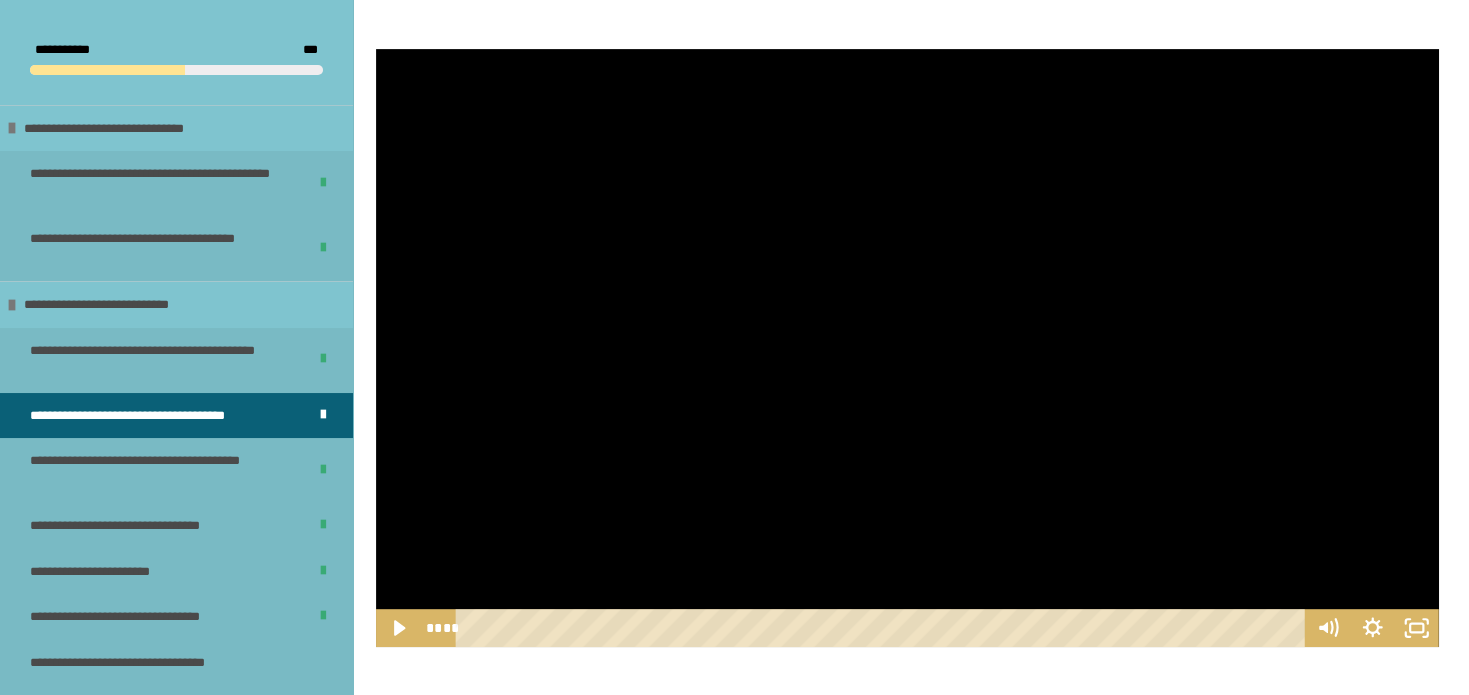 scroll, scrollTop: 762, scrollLeft: 0, axis: vertical 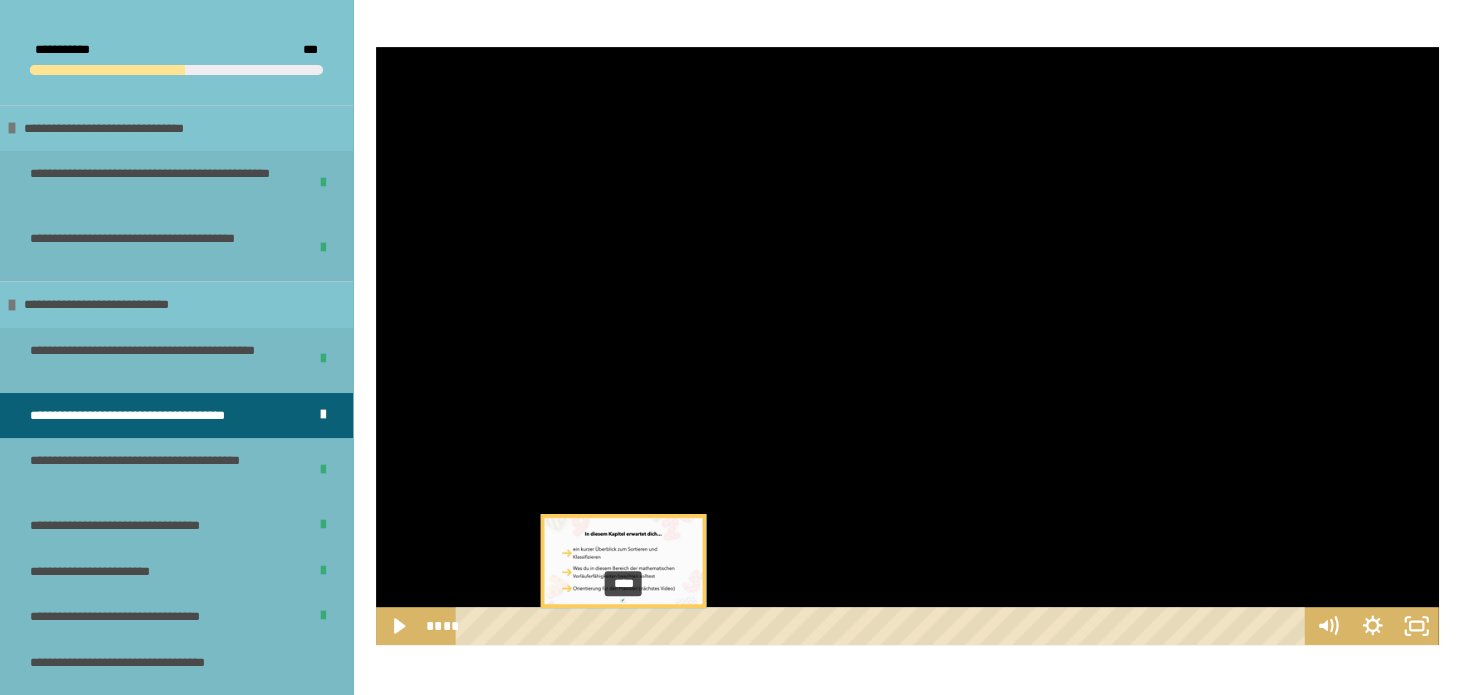 click on "****" at bounding box center [883, 626] 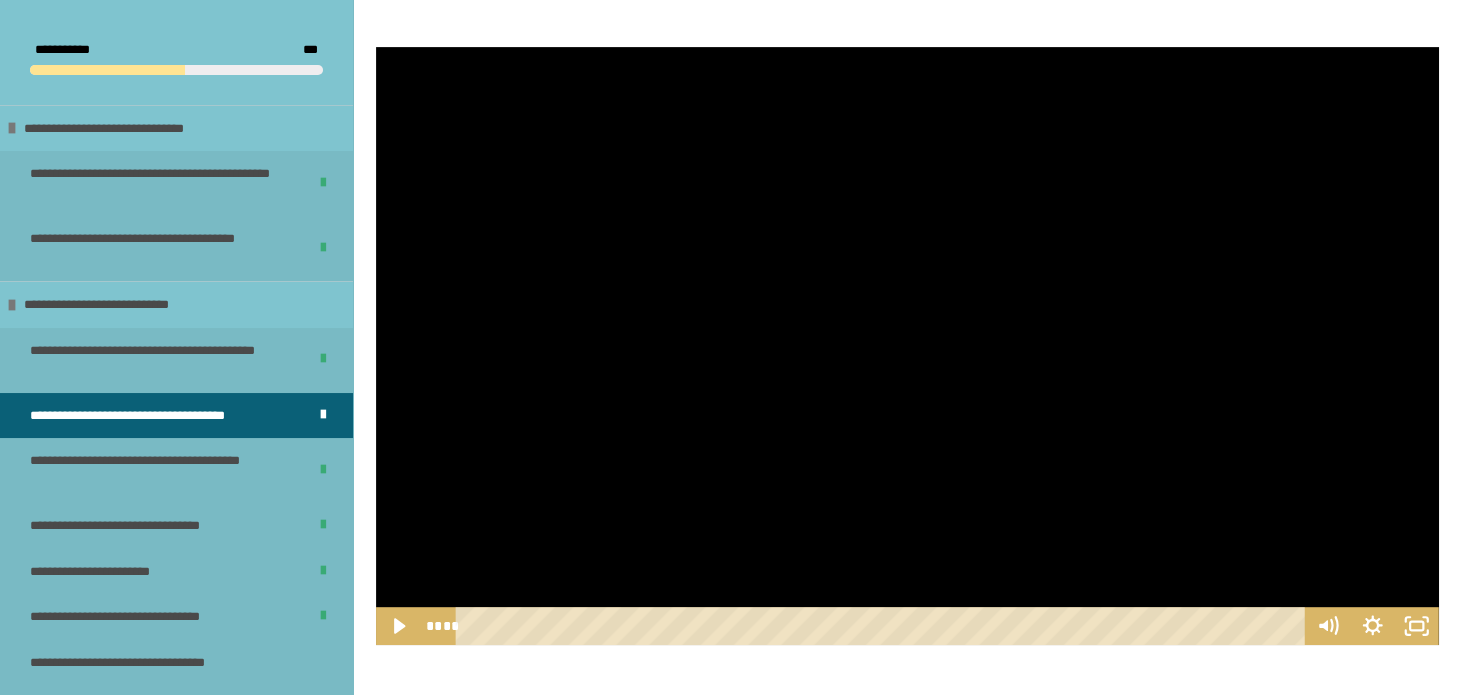 click at bounding box center [907, 346] 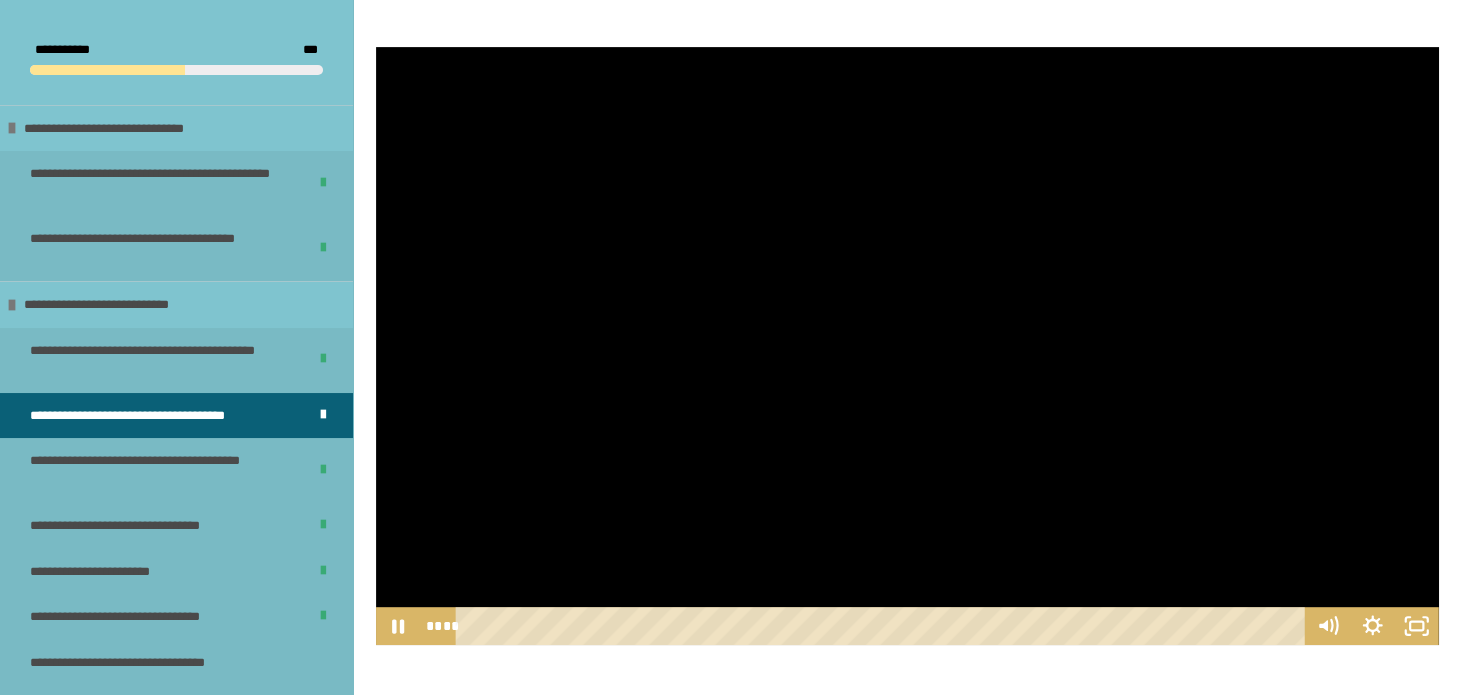 click at bounding box center [907, 346] 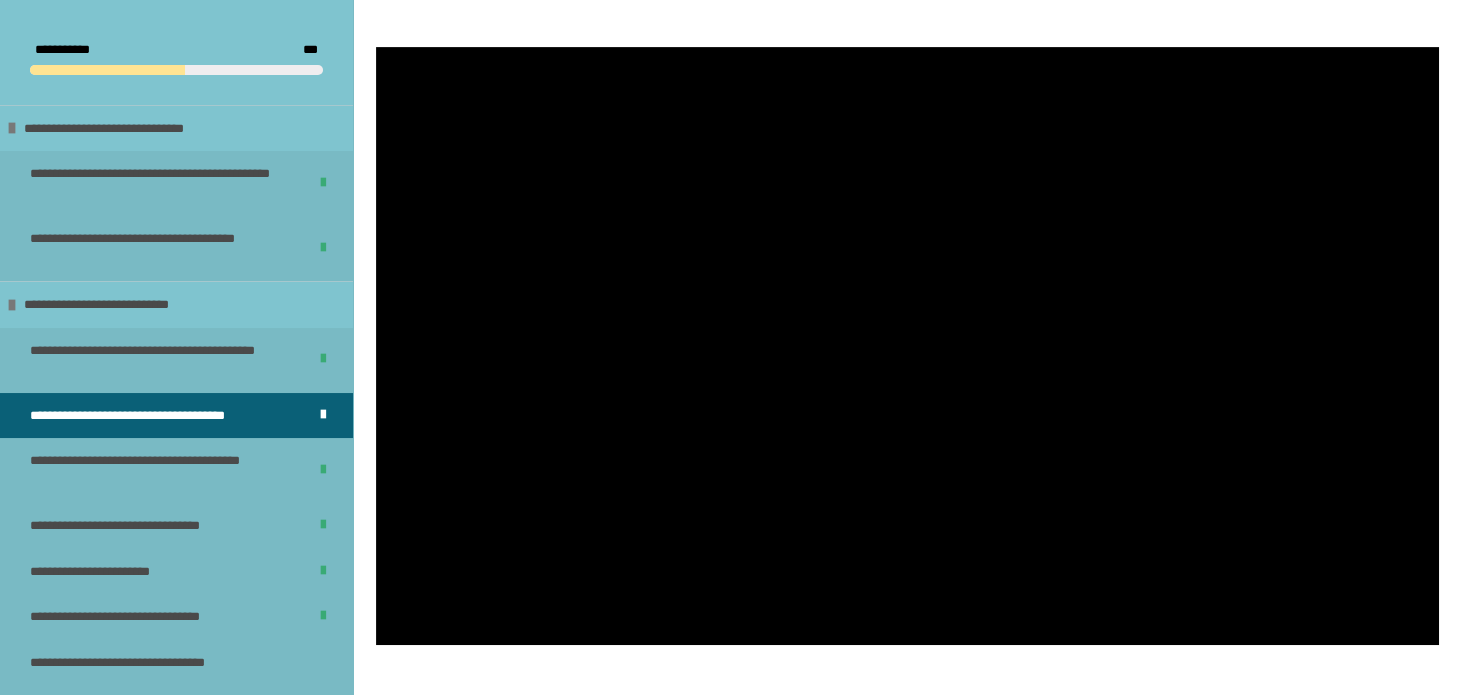 click at bounding box center (907, 346) 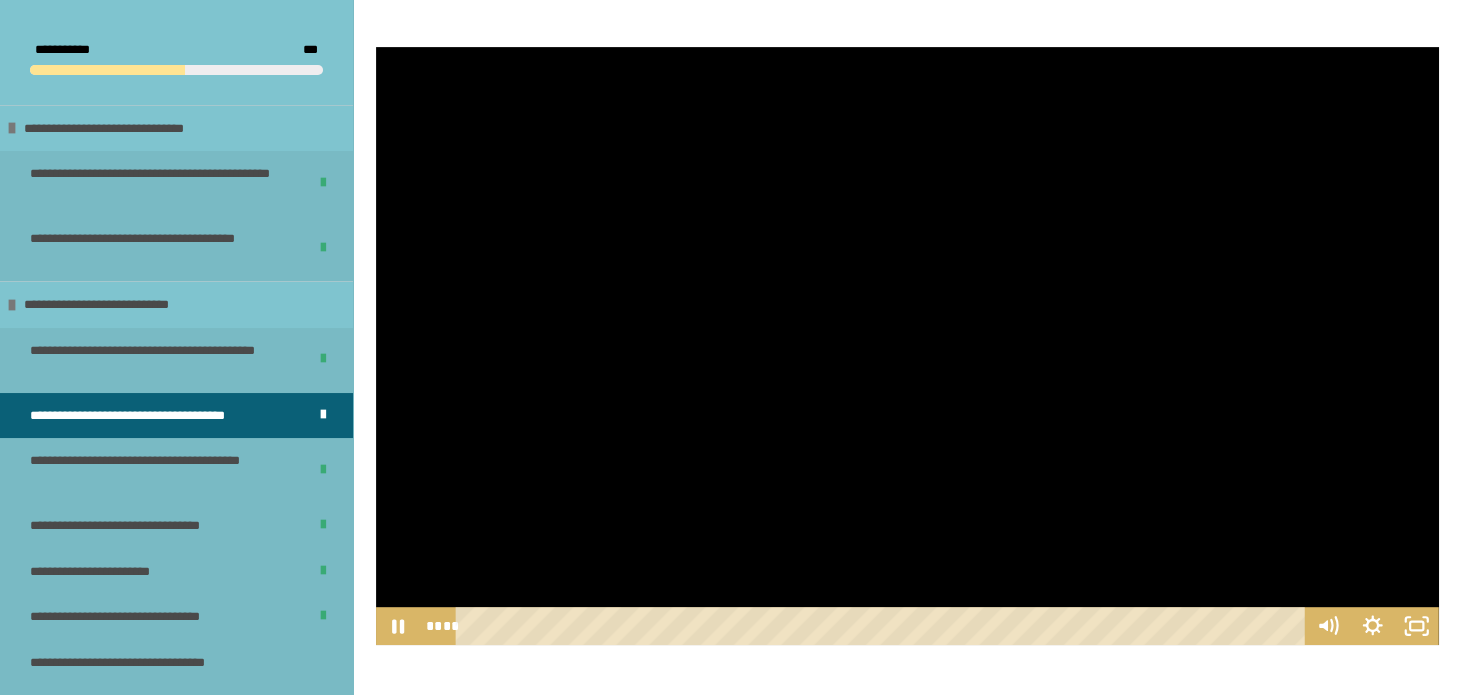 click at bounding box center (907, 346) 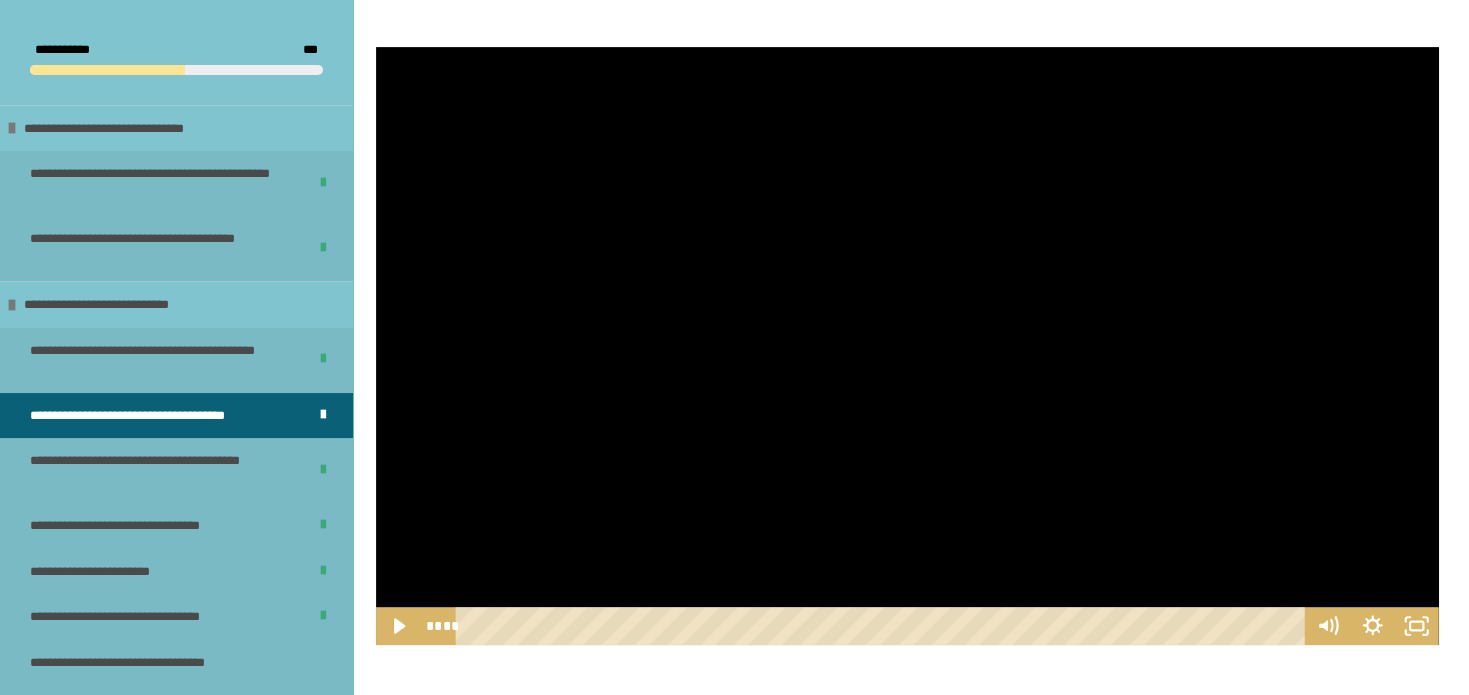 click at bounding box center [907, 346] 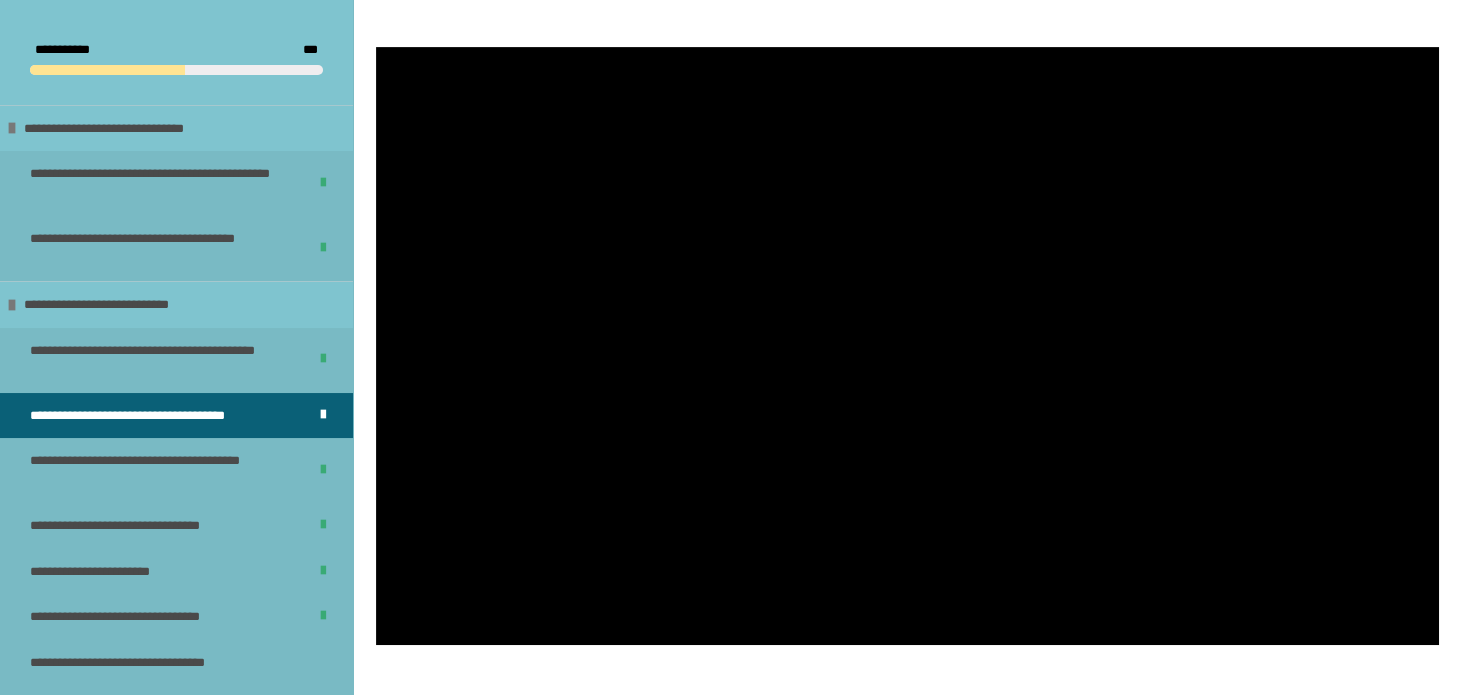 click at bounding box center (907, 346) 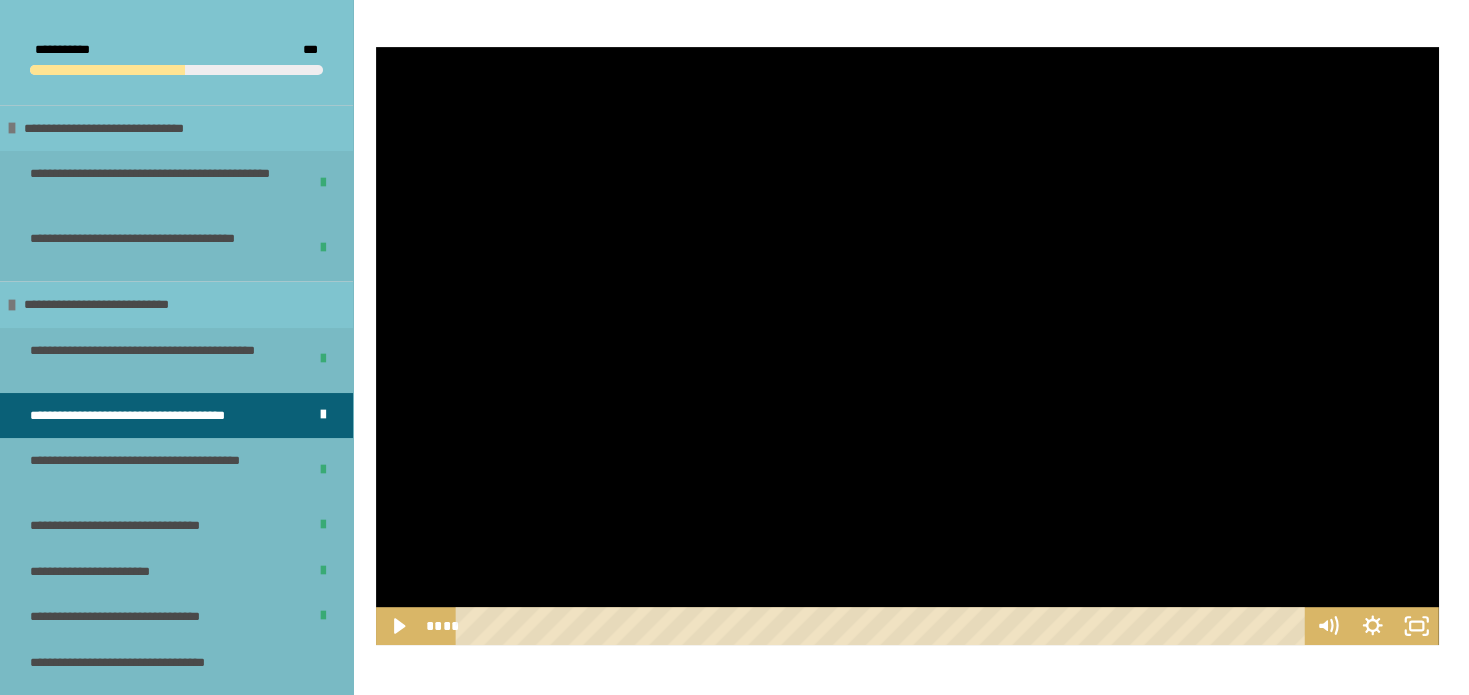 click at bounding box center (907, 346) 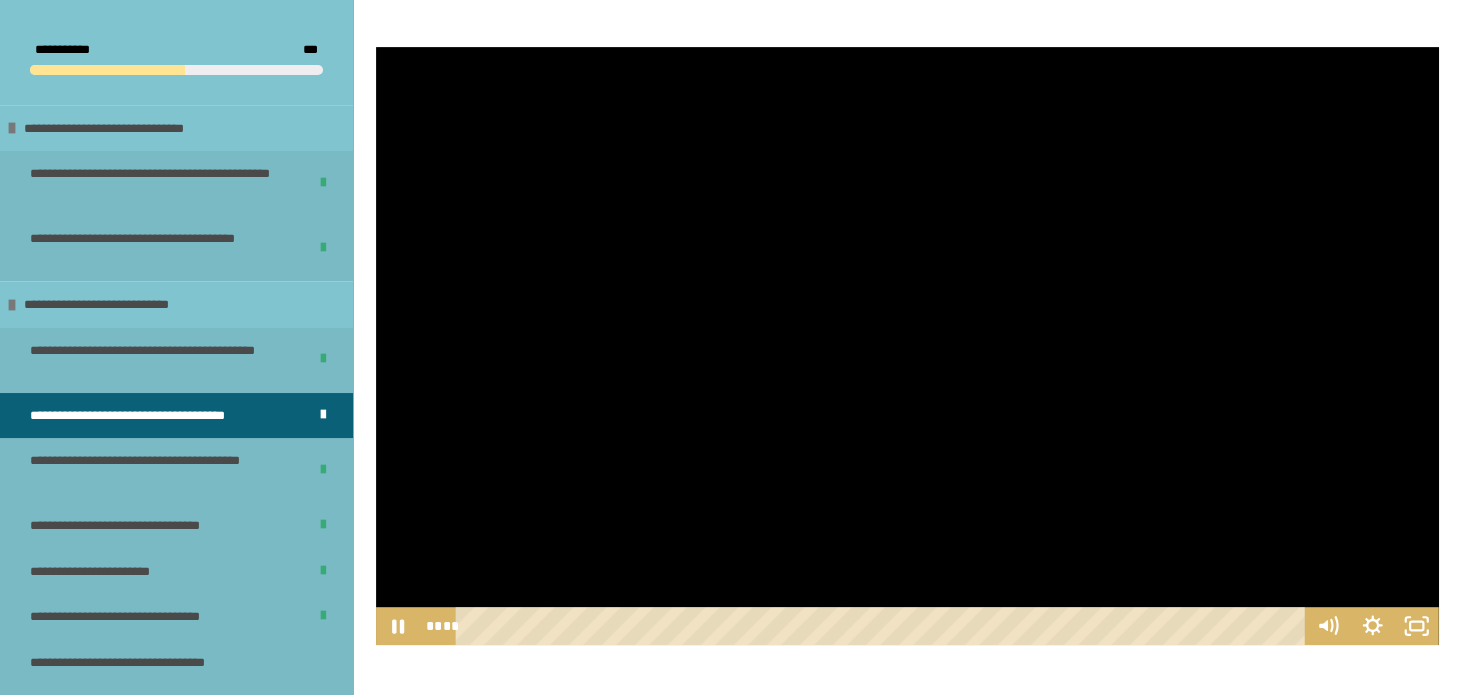 click at bounding box center (907, 346) 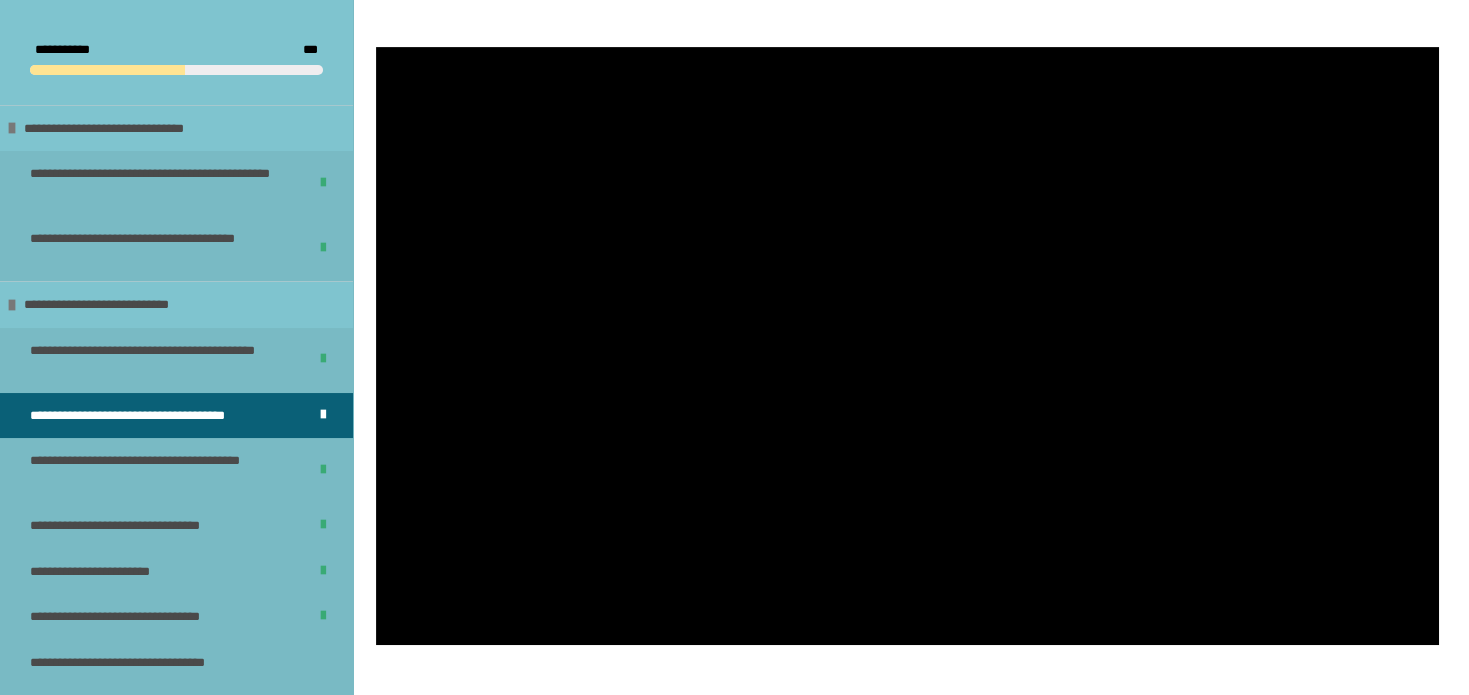 click at bounding box center (907, 346) 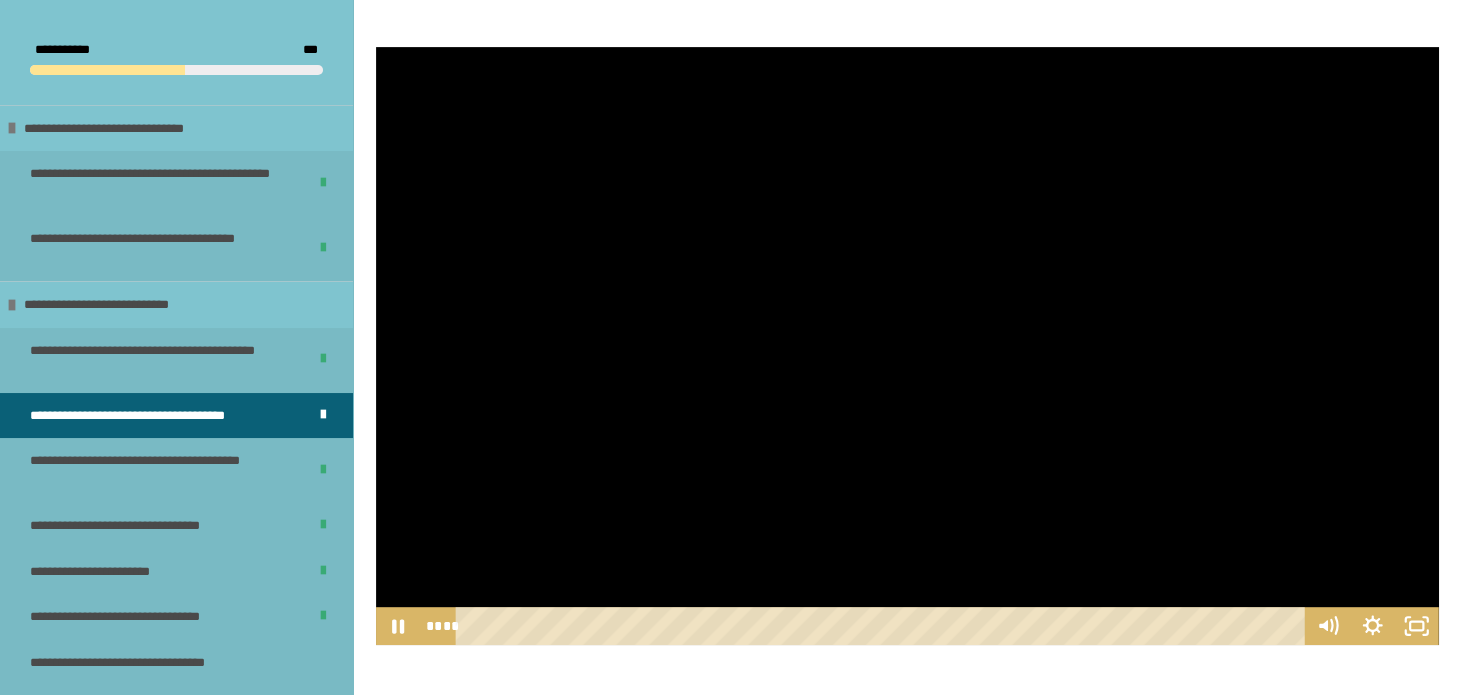 click at bounding box center (907, 346) 